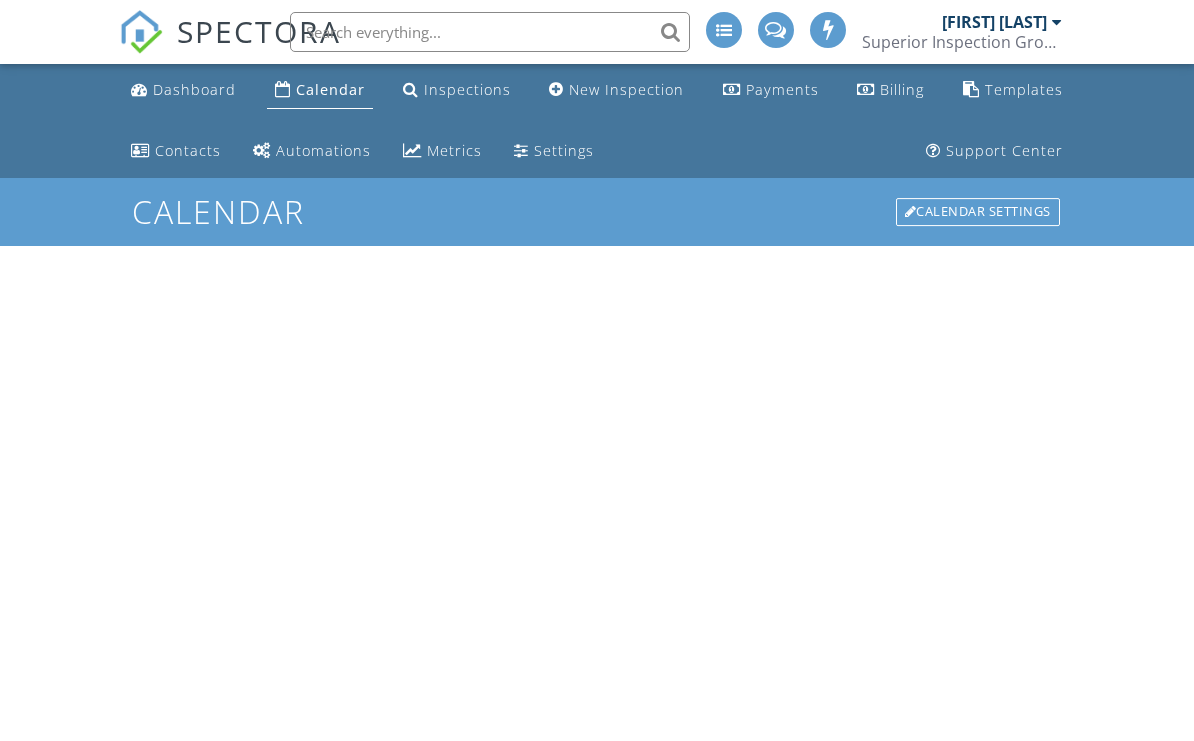 scroll, scrollTop: 0, scrollLeft: 0, axis: both 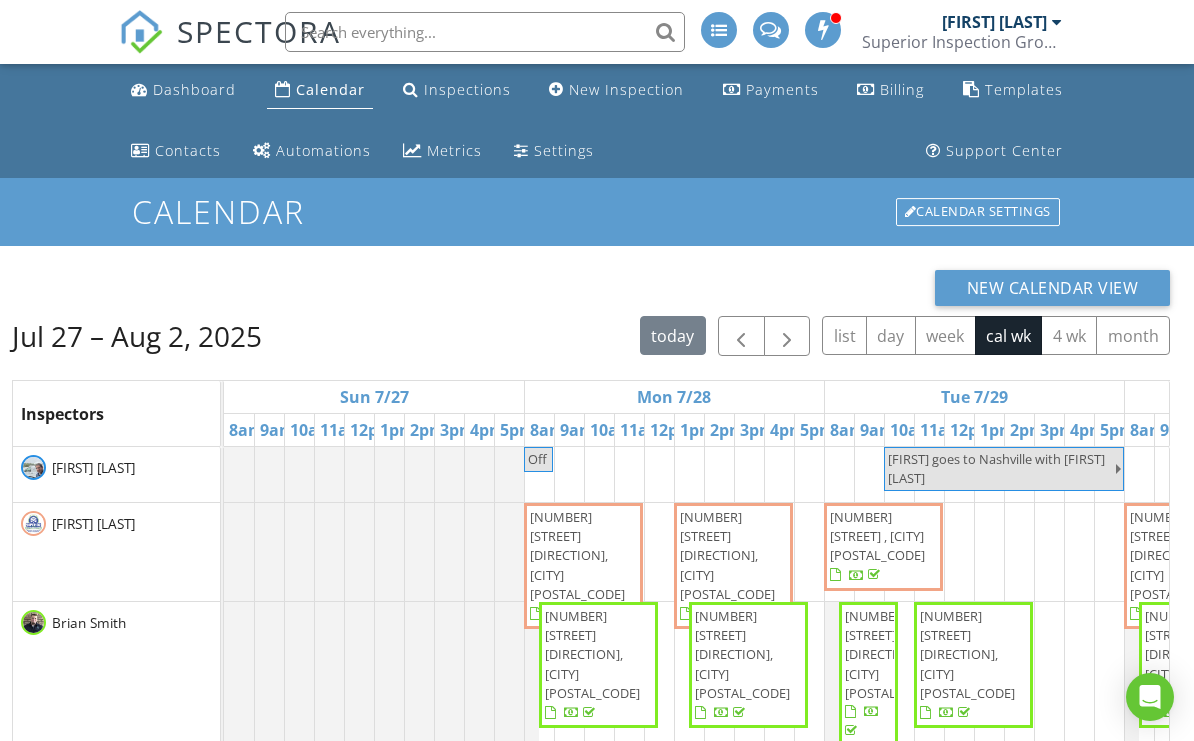 click at bounding box center [787, 337] 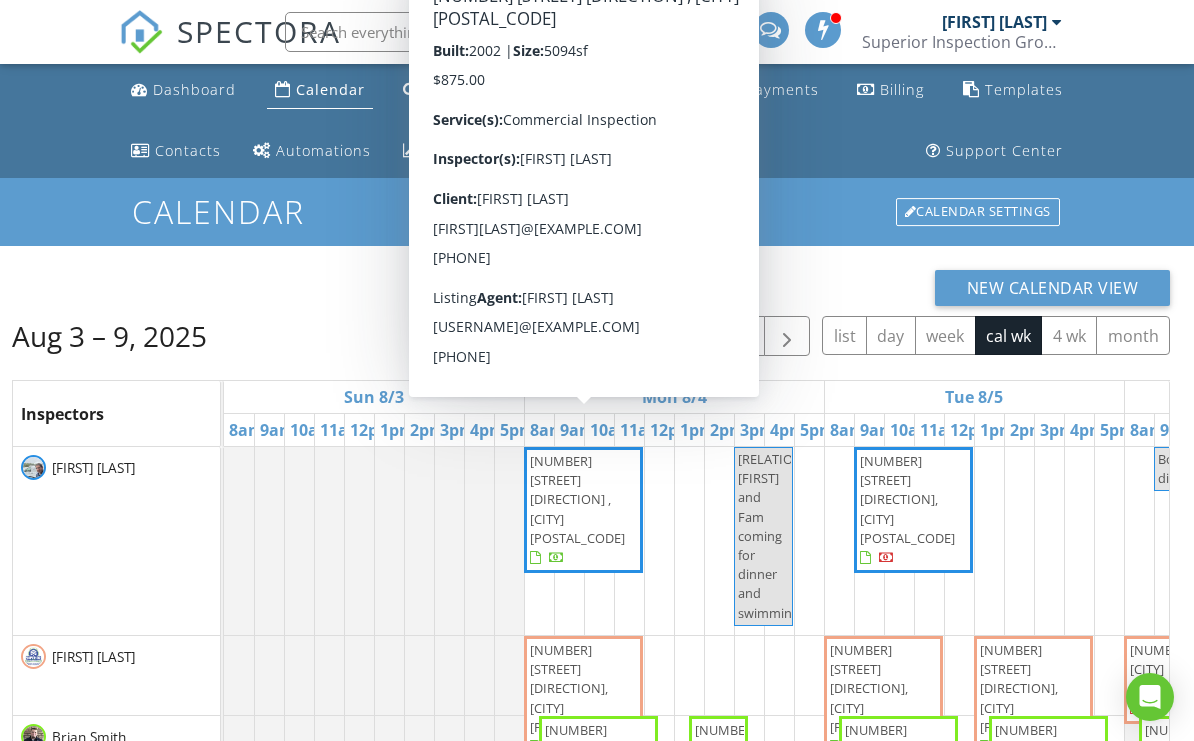click on "[NUMBER] [STREET] [DIRECTION] , [CITY] [POSTAL_CODE]" at bounding box center (583, 510) 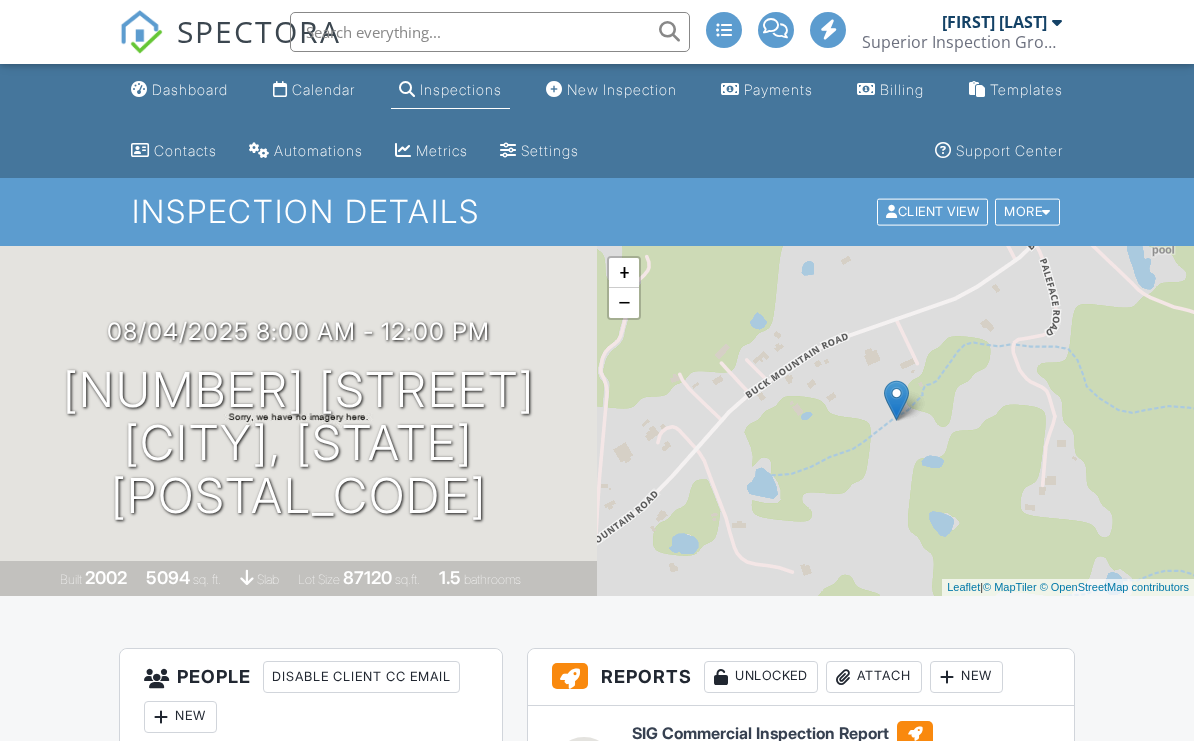scroll, scrollTop: 219, scrollLeft: 0, axis: vertical 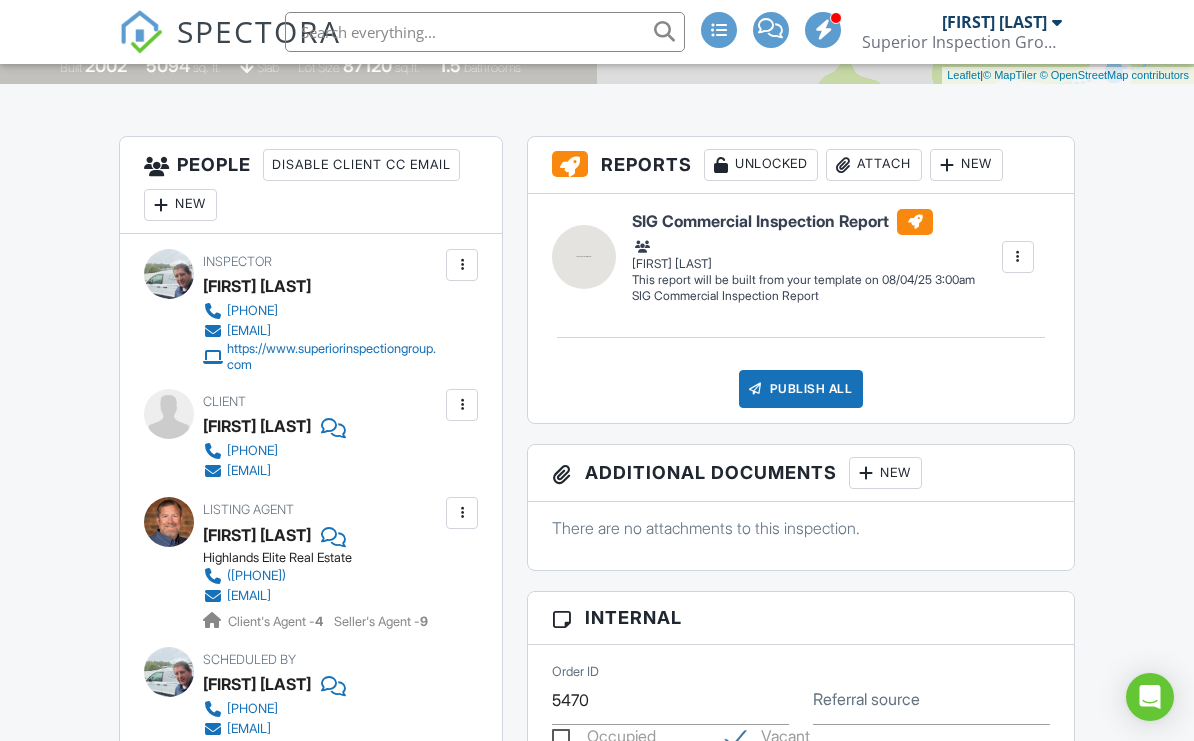 click on "New" at bounding box center (966, 165) 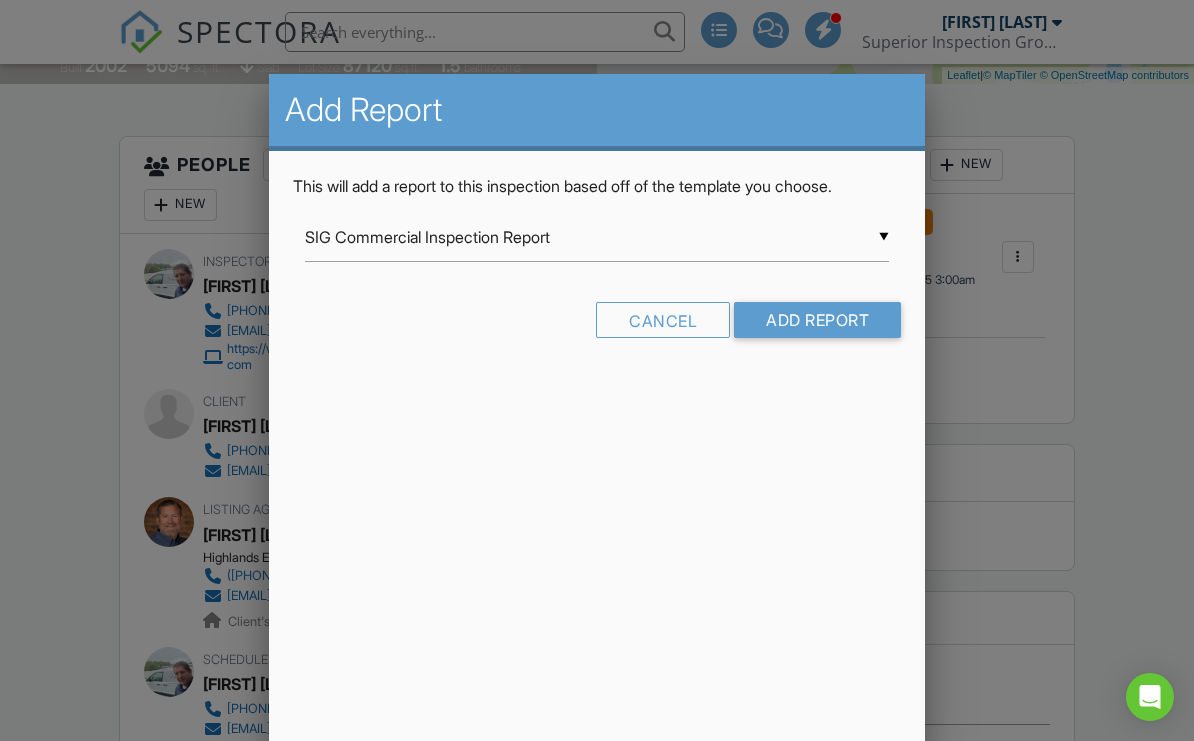 click on "SIG Commercial Inspection Report" at bounding box center [597, 237] 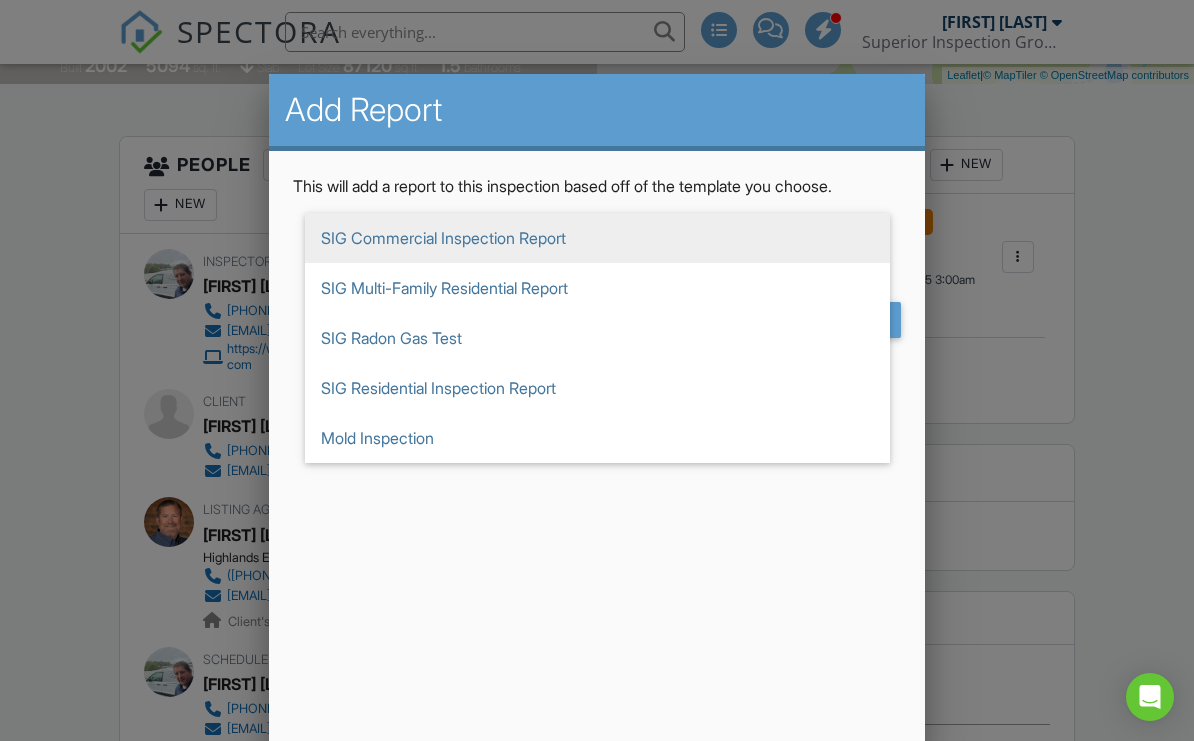 click on "SIG Residential Inspection Report" at bounding box center (597, 388) 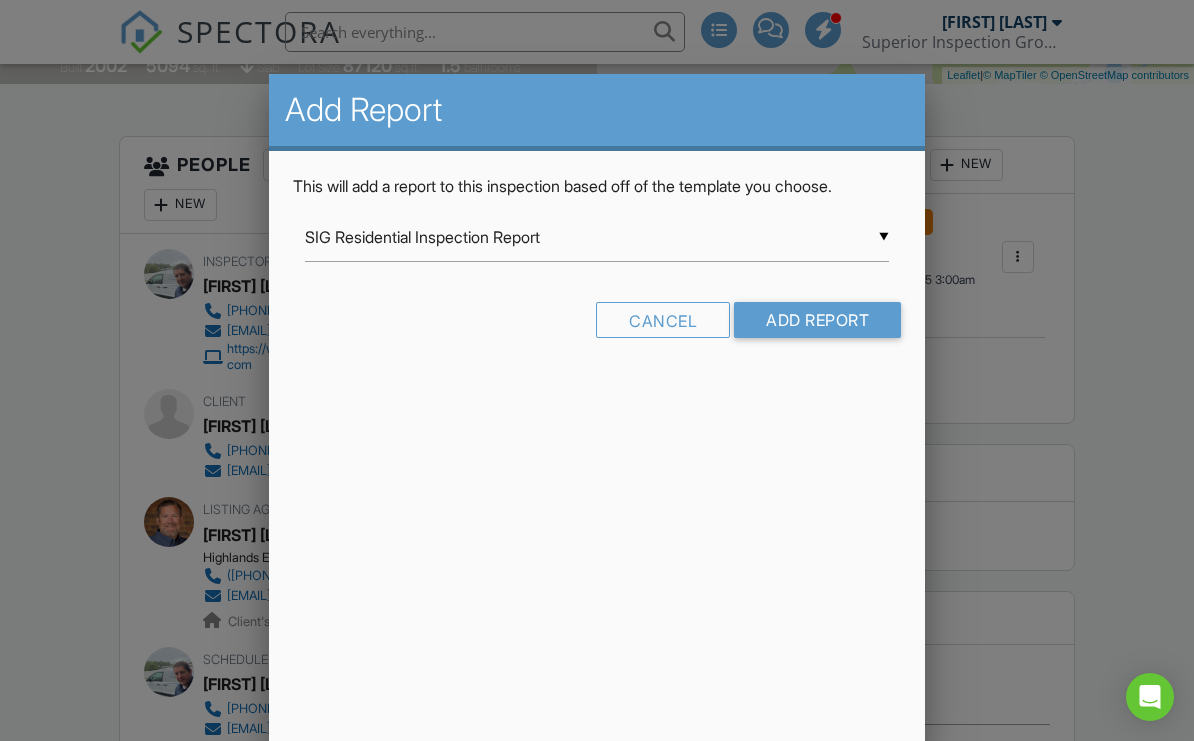 click on "Add Report" at bounding box center [817, 320] 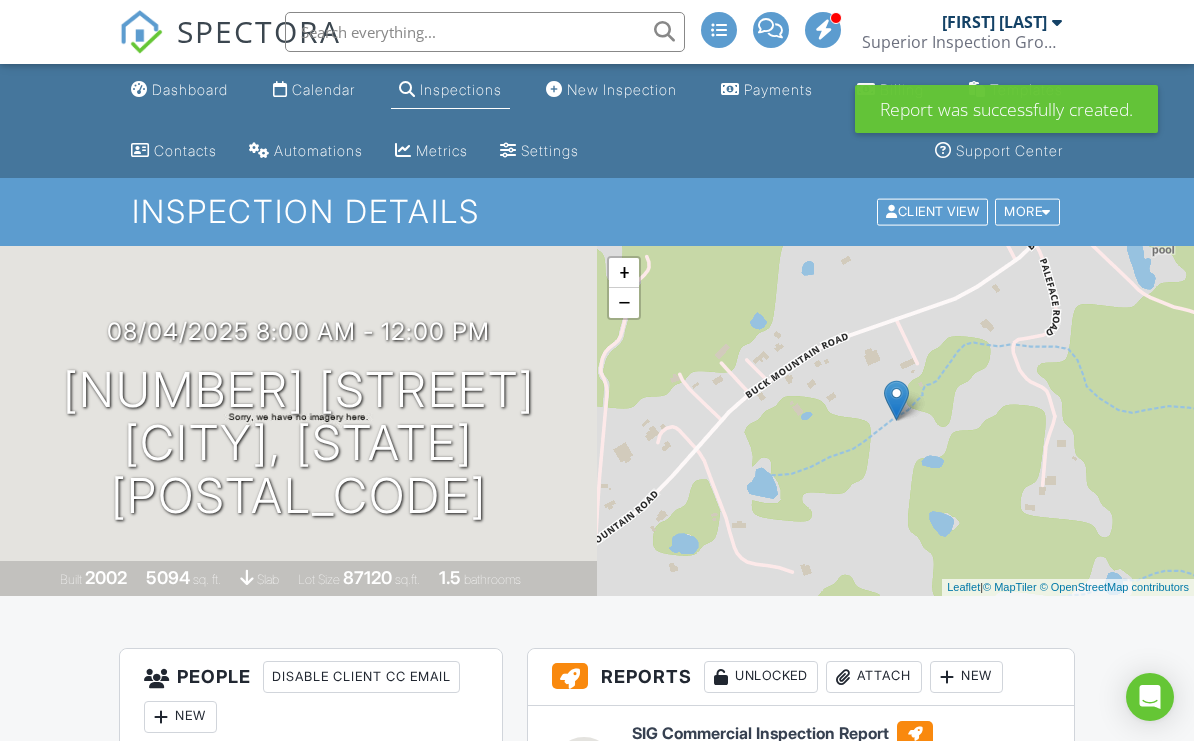 scroll, scrollTop: 0, scrollLeft: 0, axis: both 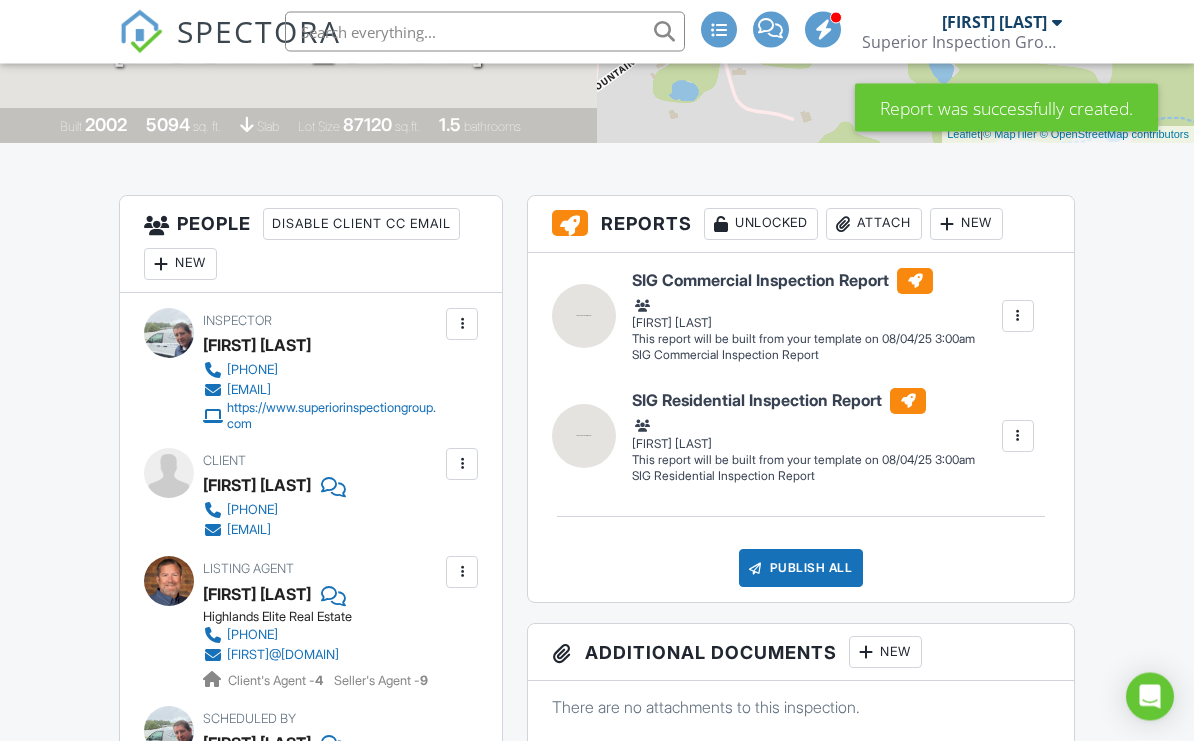 click at bounding box center [1018, 317] 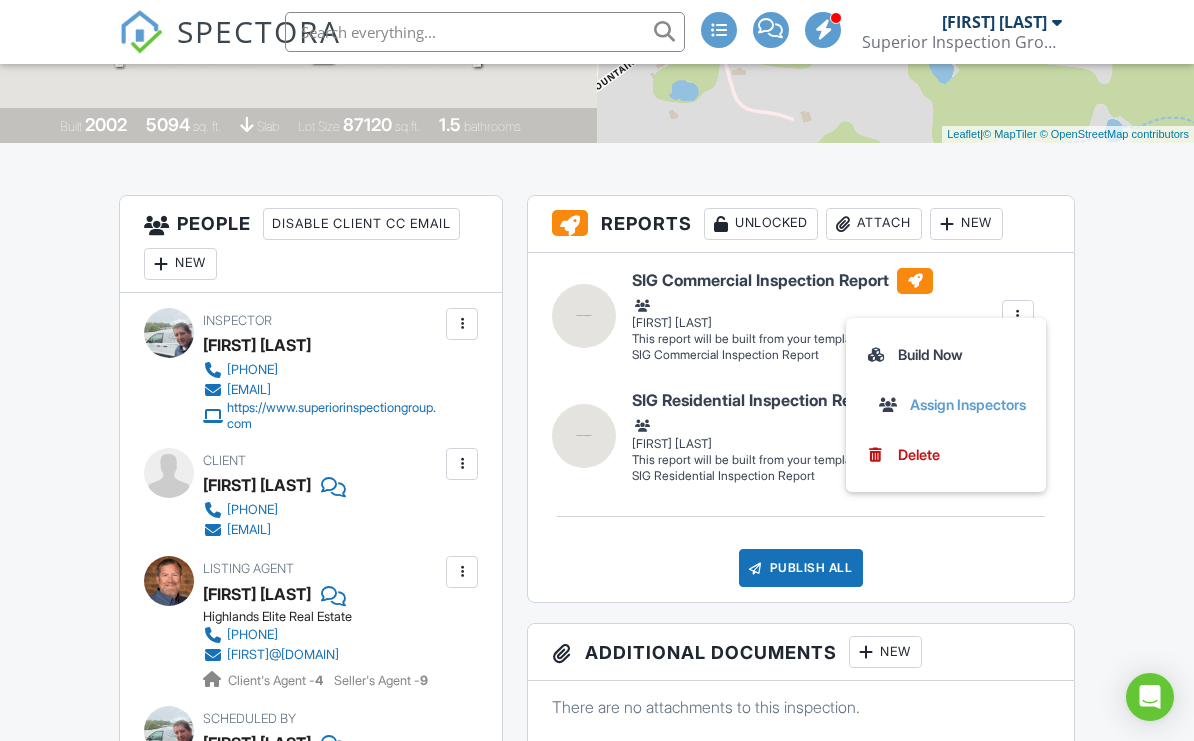 click on "SIG Commercial Inspection Report
SIG Commercial Inspection Report
Matt Berry
Edit
View
SIG Commercial Inspection Report
SIG Commercial Inspection Report
Matt Berry
This report will be built from your template on 08/04/25  3:00am
Quick Publish
Assign Inspectors
Copy
Build Now
Assign Inspectors
Delete
SIG Residential Inspection Report
SIG Residential Inspection Report
Matt Berry
Edit
View
SIG Residential Inspection Report
SIG Residential Inspection Report
Matt Berry
This report will be built from your template on 08/04/25  3:00am
Quick Publish
Assign Inspectors
Copy
Build Now
Assign Inspectors
Delete
Publish All
Checking report completion" at bounding box center [800, 428] 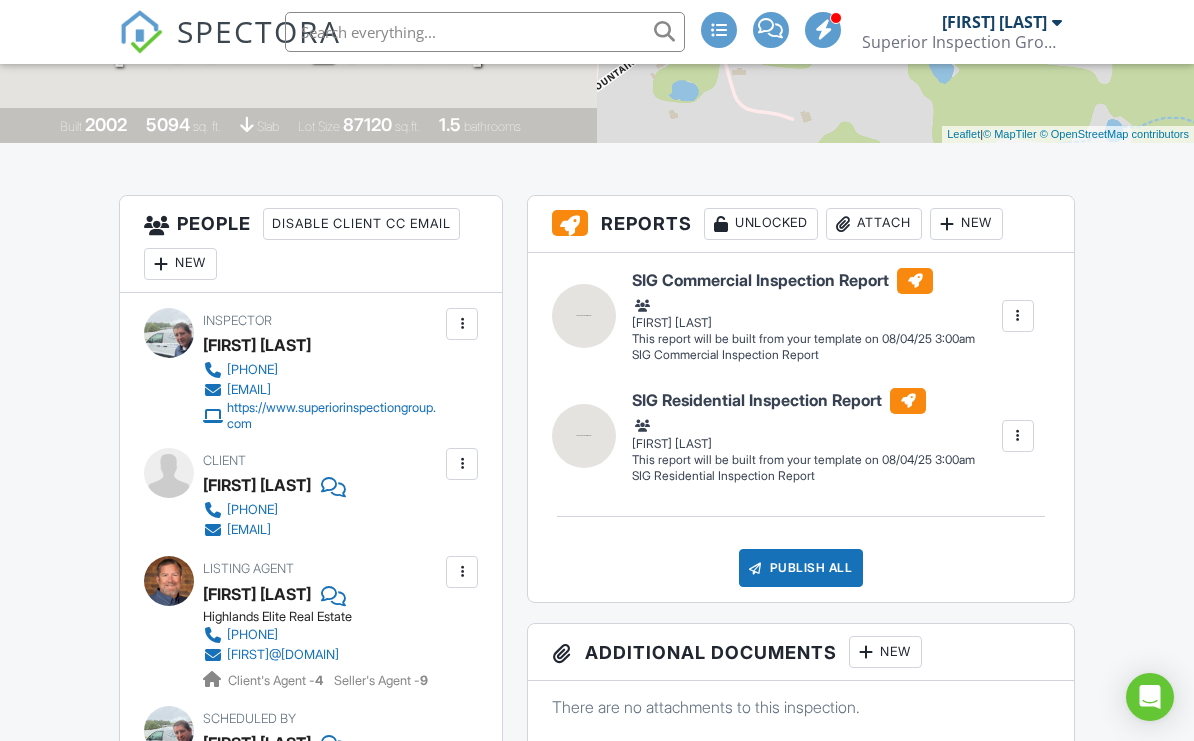 click on "SIG Commercial Inspection Report" at bounding box center [803, 355] 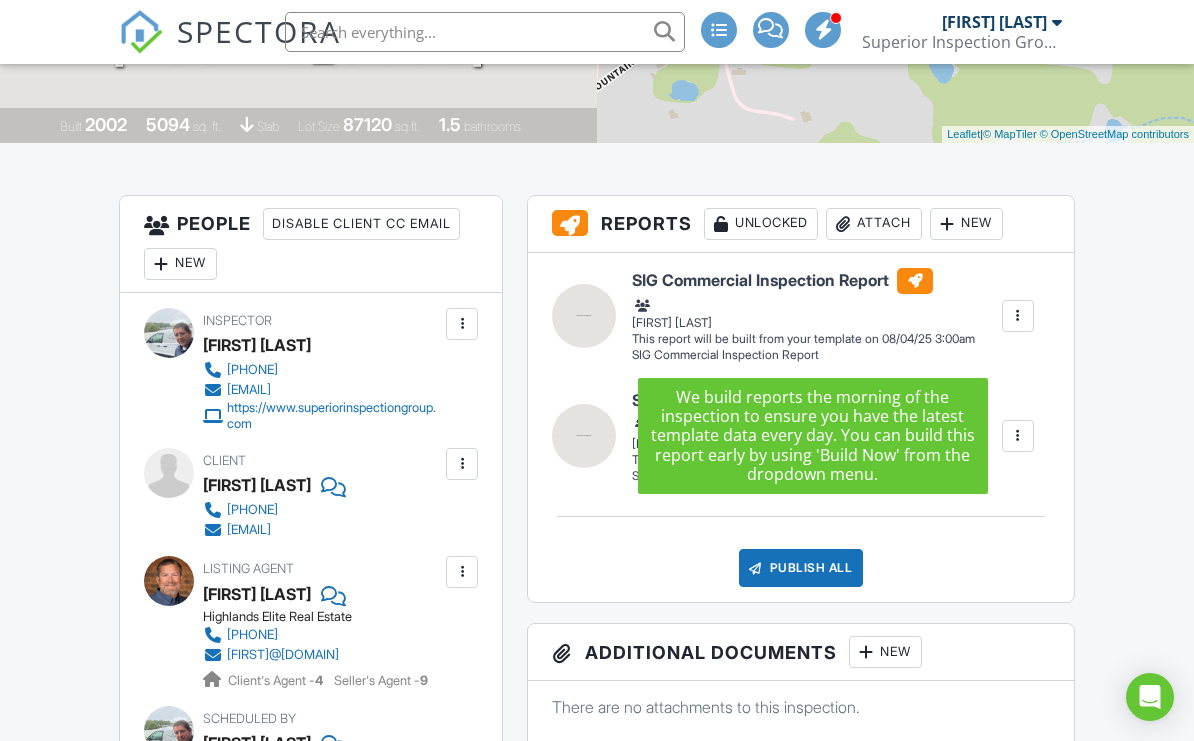 click on "SIG Commercial Inspection Report
SIG Commercial Inspection Report
Matt Berry
Edit
View
SIG Commercial Inspection Report
SIG Commercial Inspection Report
Matt Berry
This report will be built from your template on 08/04/25  3:00am
Quick Publish
Assign Inspectors
Copy
Build Now
Assign Inspectors
Delete" at bounding box center [800, 316] 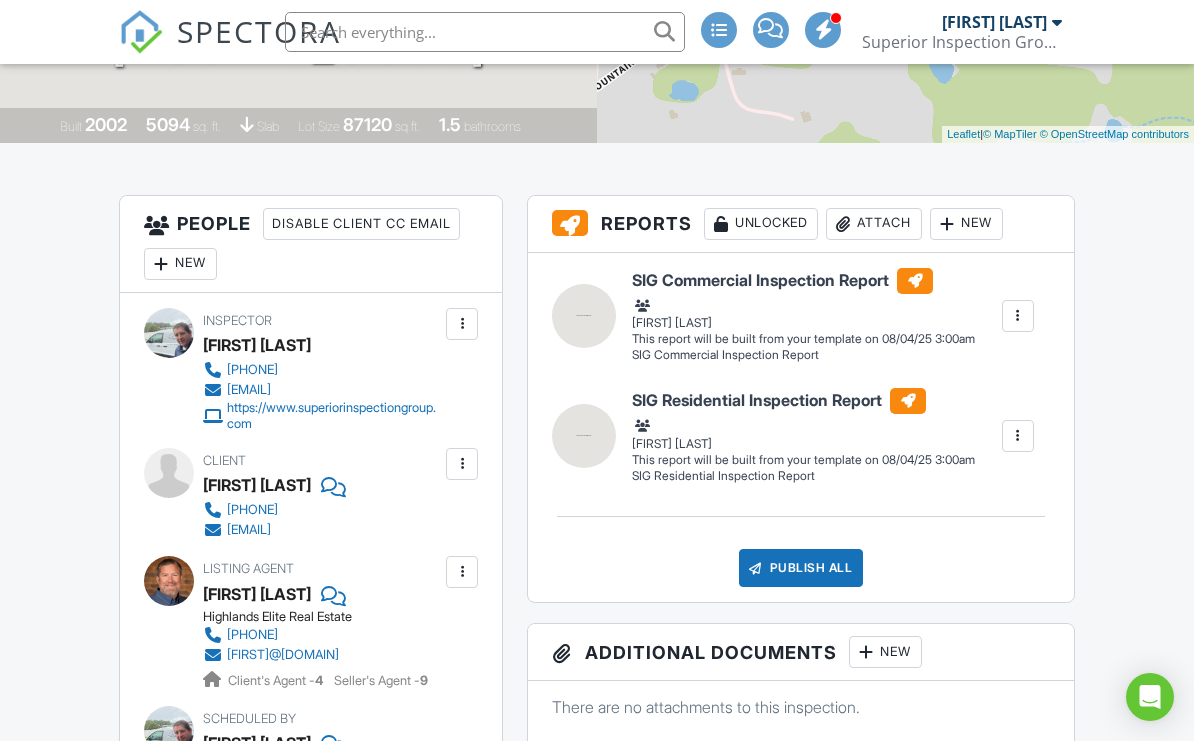 click at bounding box center [1018, 316] 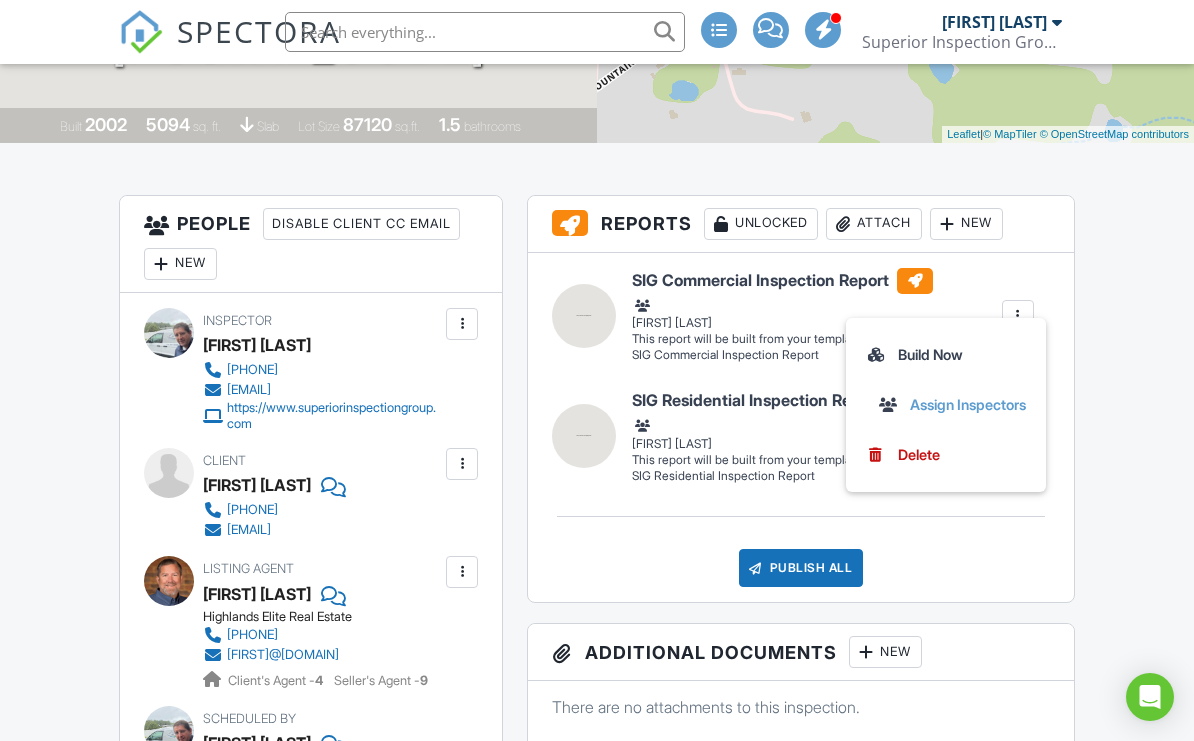click on "Build Now" at bounding box center (946, 355) 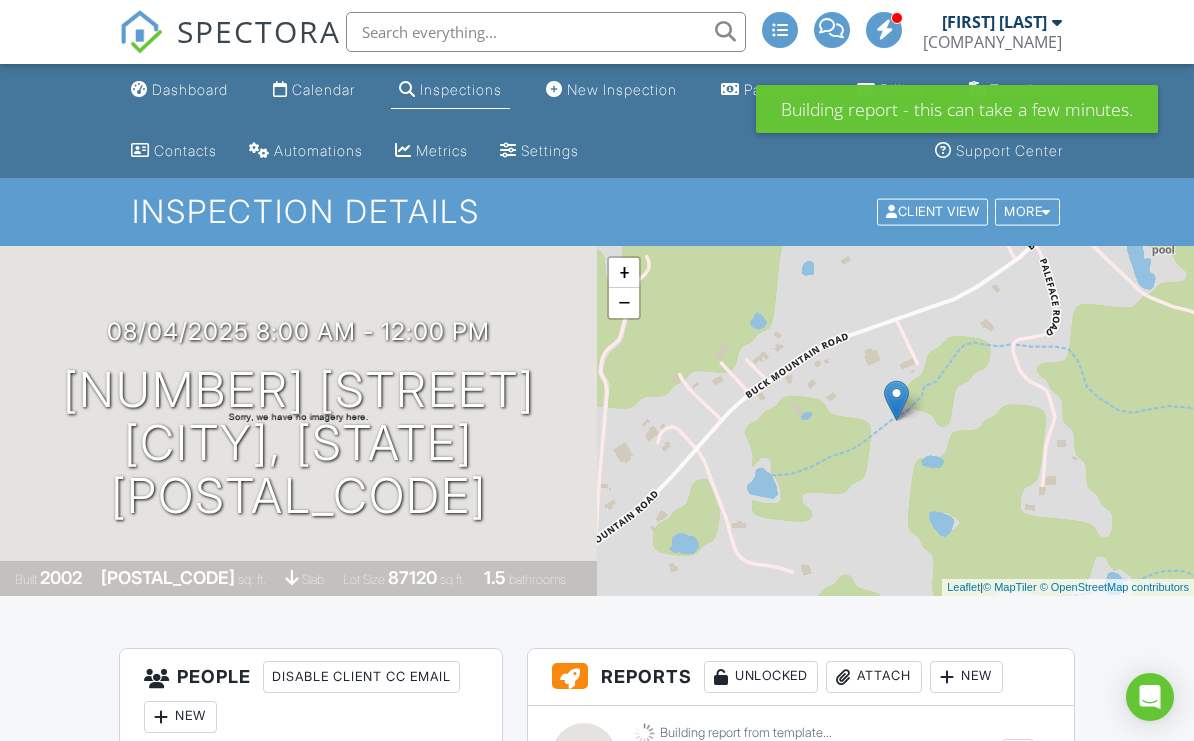 scroll, scrollTop: 149, scrollLeft: 0, axis: vertical 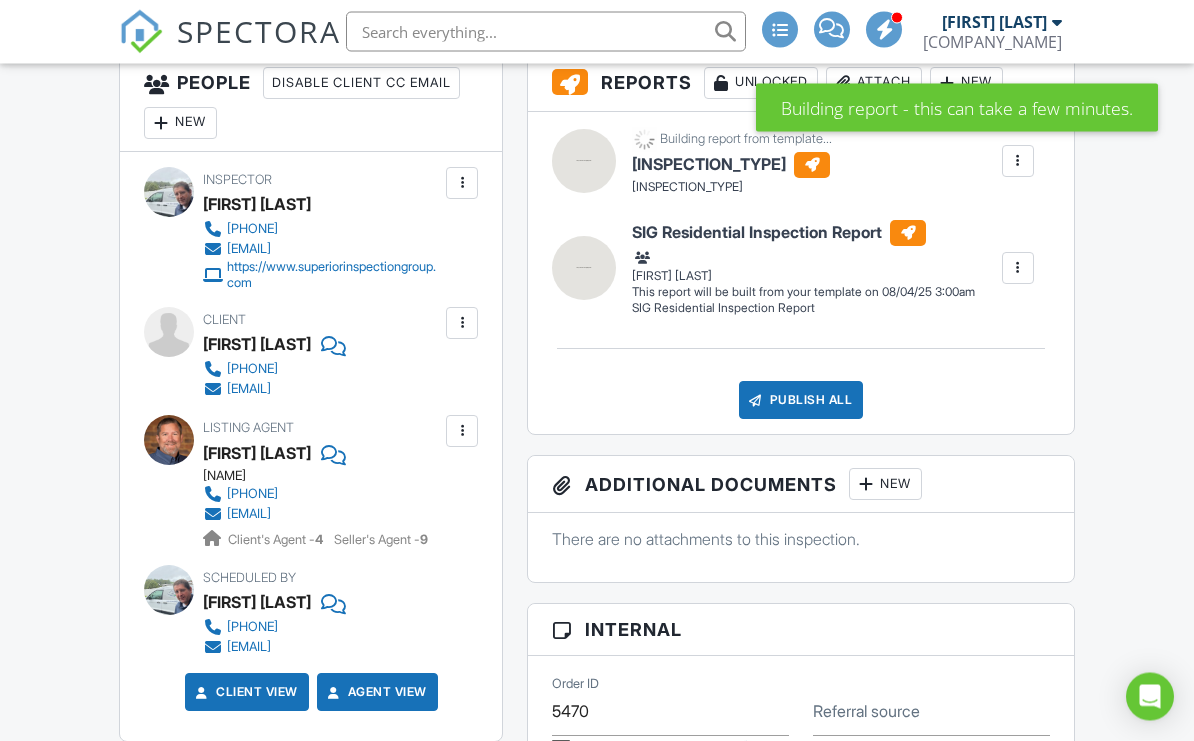 click at bounding box center [1018, 269] 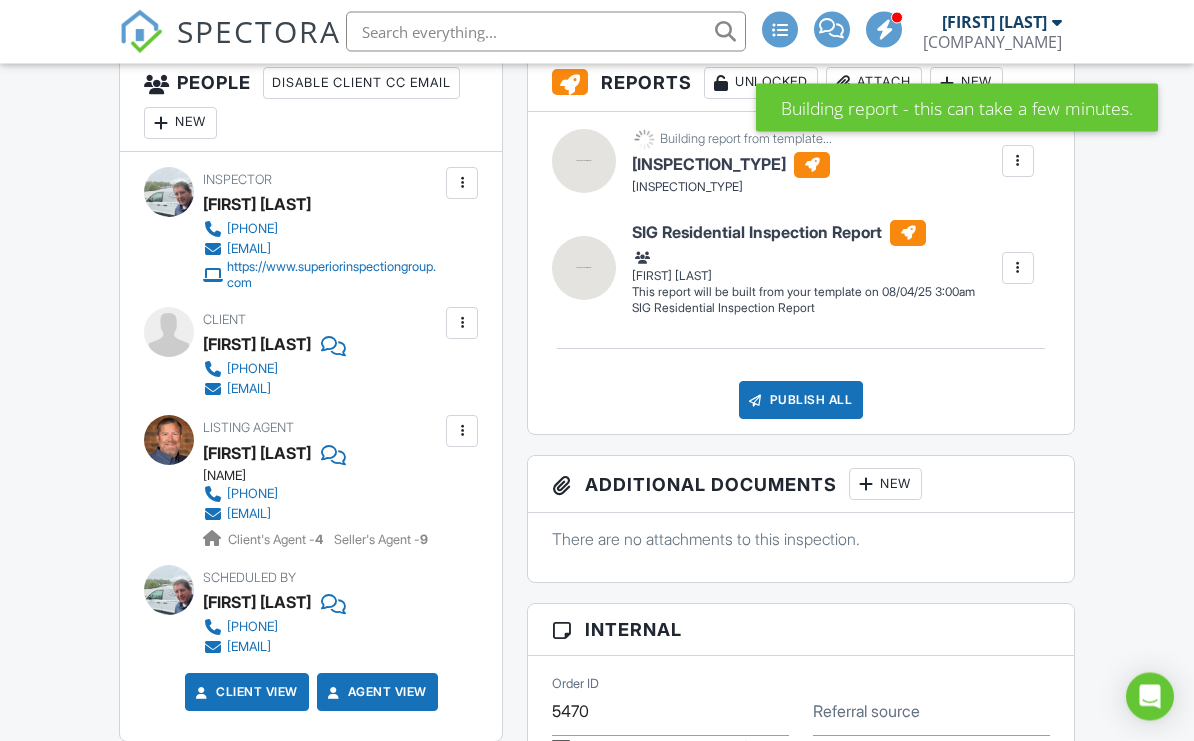 scroll, scrollTop: 594, scrollLeft: 0, axis: vertical 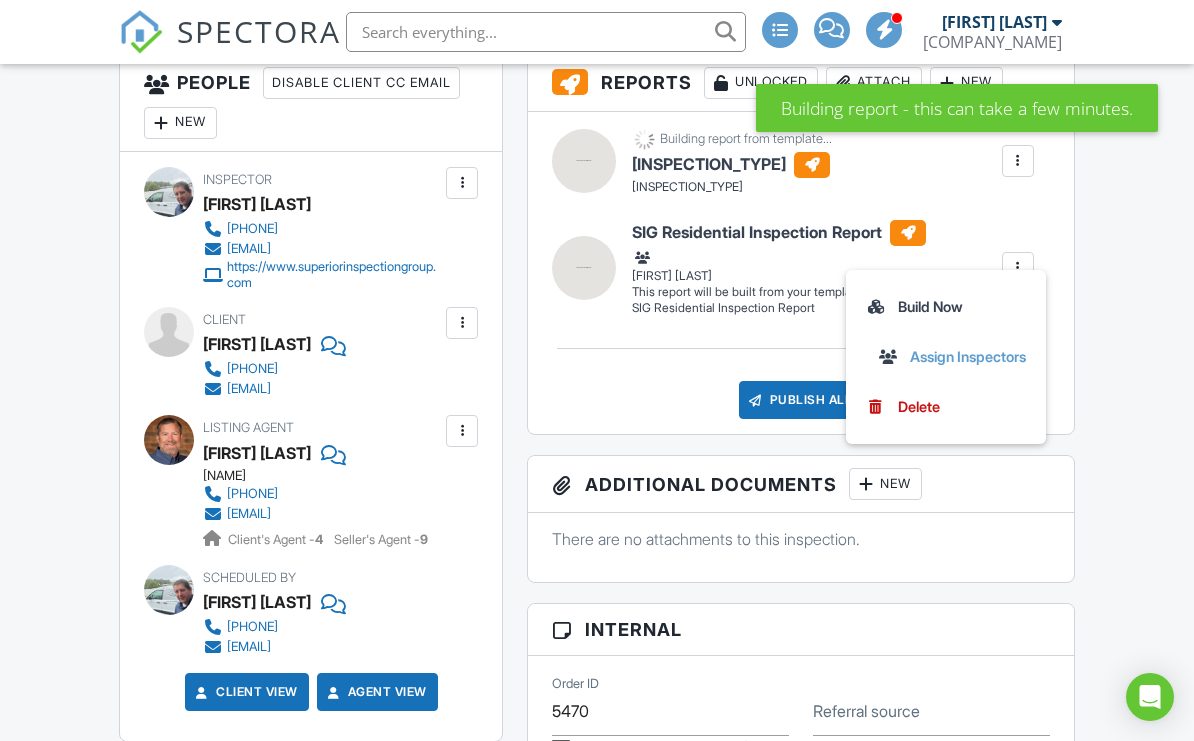 click on "Build Now" at bounding box center (946, 307) 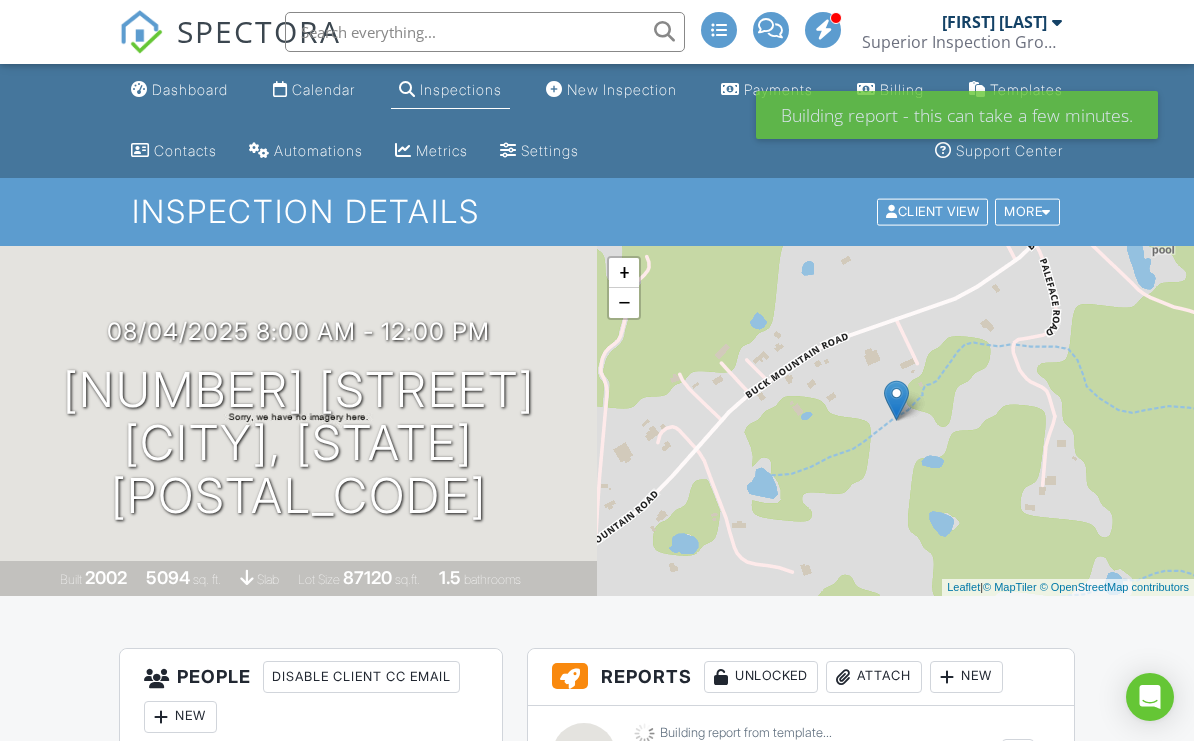 scroll, scrollTop: 0, scrollLeft: 0, axis: both 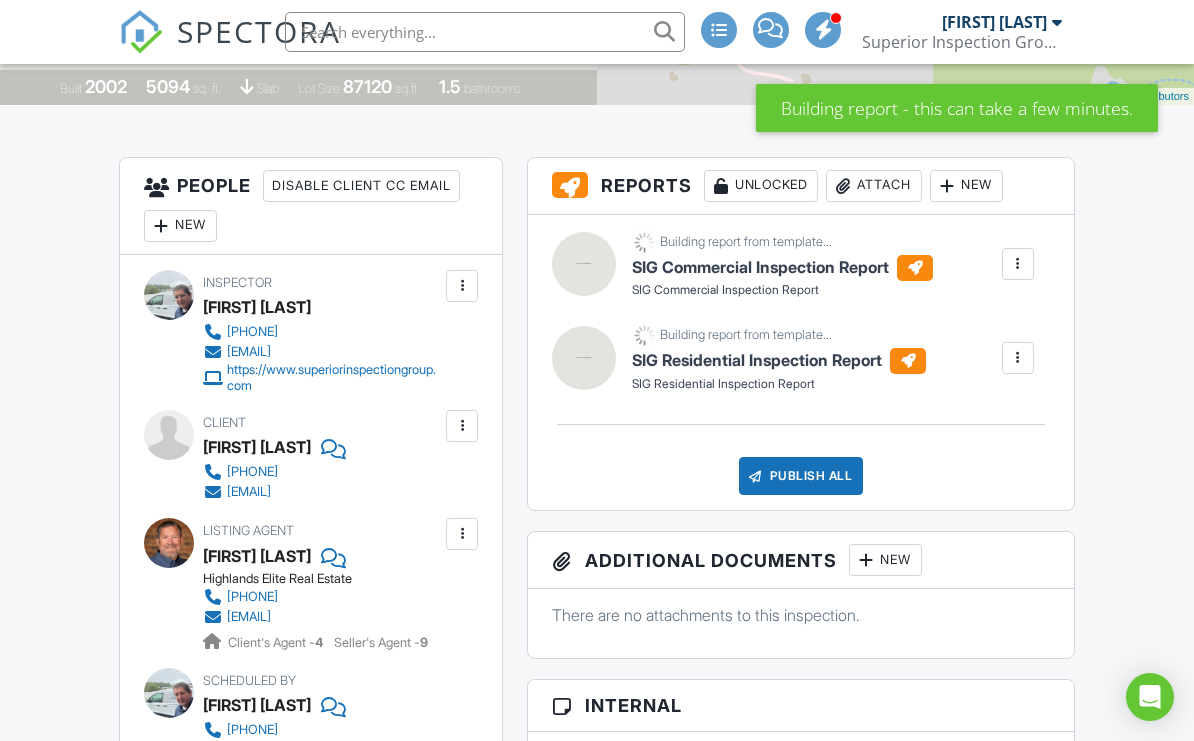 click at bounding box center [1018, 264] 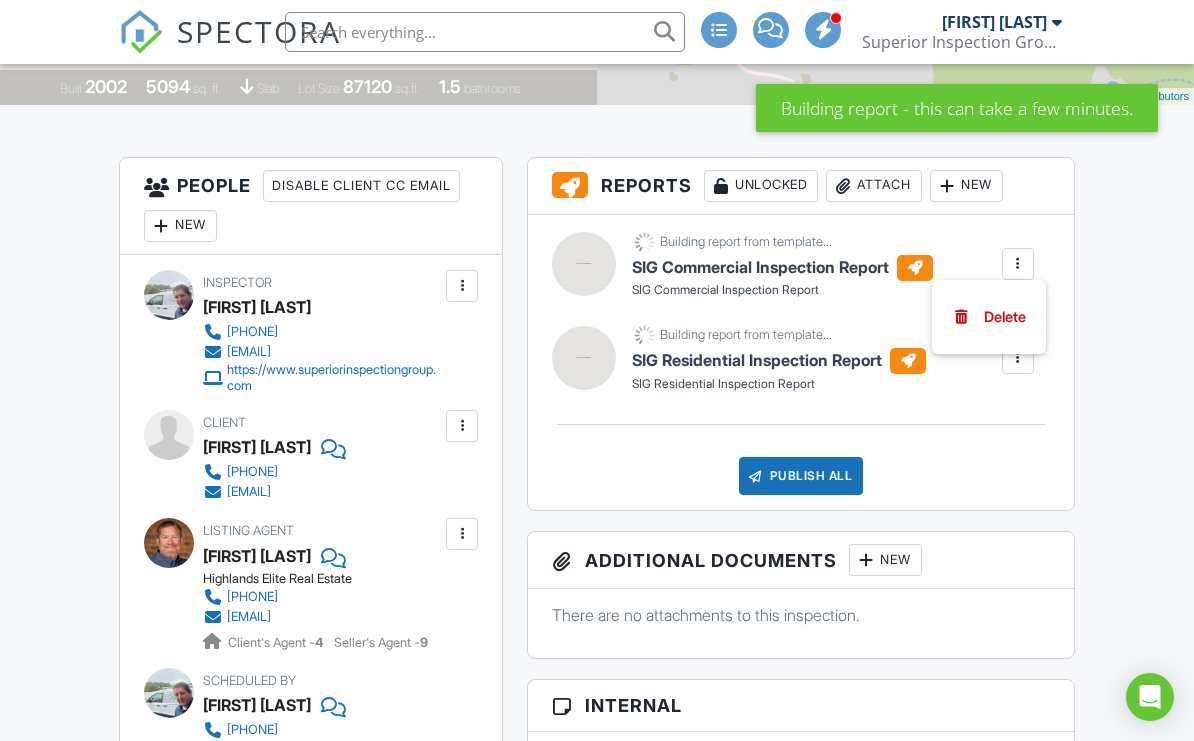 click on "Dashboard
Calendar
Inspections
New Inspection
Payments
Billing
Templates
Contacts
Automations
Metrics
Settings
Support Center
Inspection Details
Client View
More
Property Details
Reschedule
Reorder / Copy
Share
Cancel
Delete
Print Order
Convert to V9
View Change Log
08/04/2025  8:00 am
- 12:00 pm
5115 Buck Mountain Rd
Cookeville, TN 38506
Built
2002
5094
sq. ft.
slab
Lot Size
87120
sq.ft.
1.5
bathrooms
+ − Leaflet  |  © MapTiler   © OpenStreetMap contributors
All emails and texts are disabled for this inspection!
Turn on emails and texts
Reports
Unlocked
Attach
New
Matt Berry" at bounding box center (597, 1456) 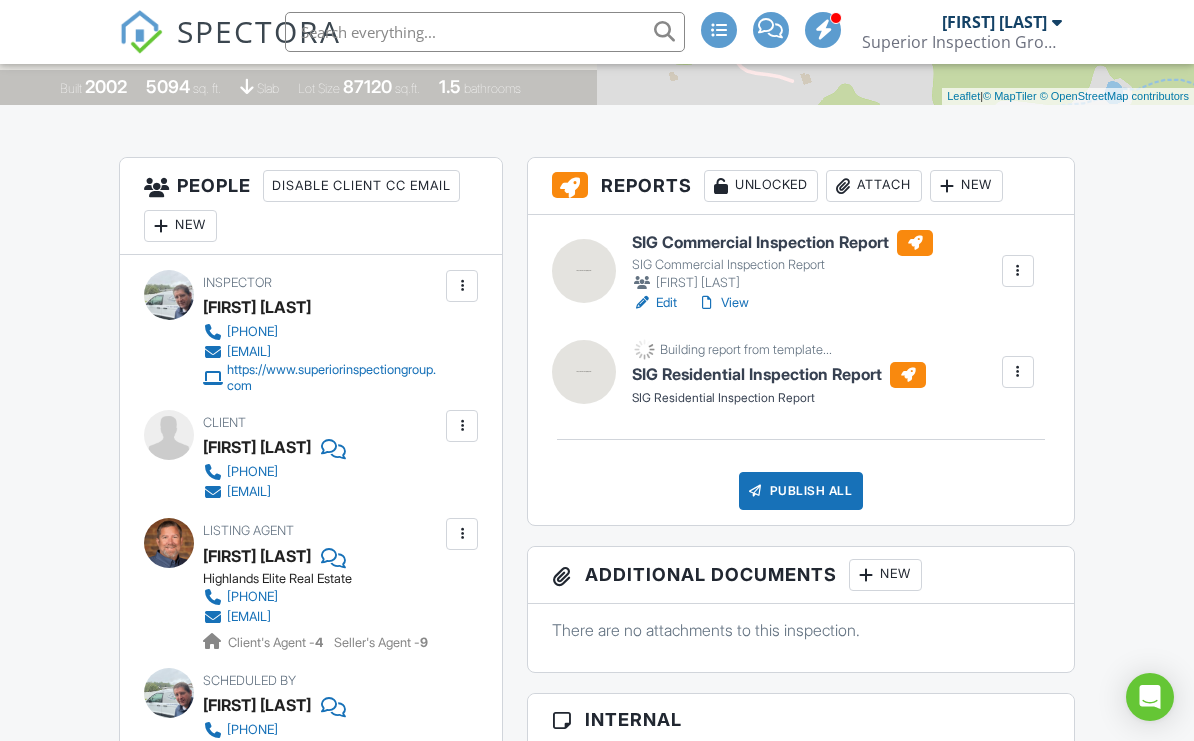 click on "View" at bounding box center [723, 303] 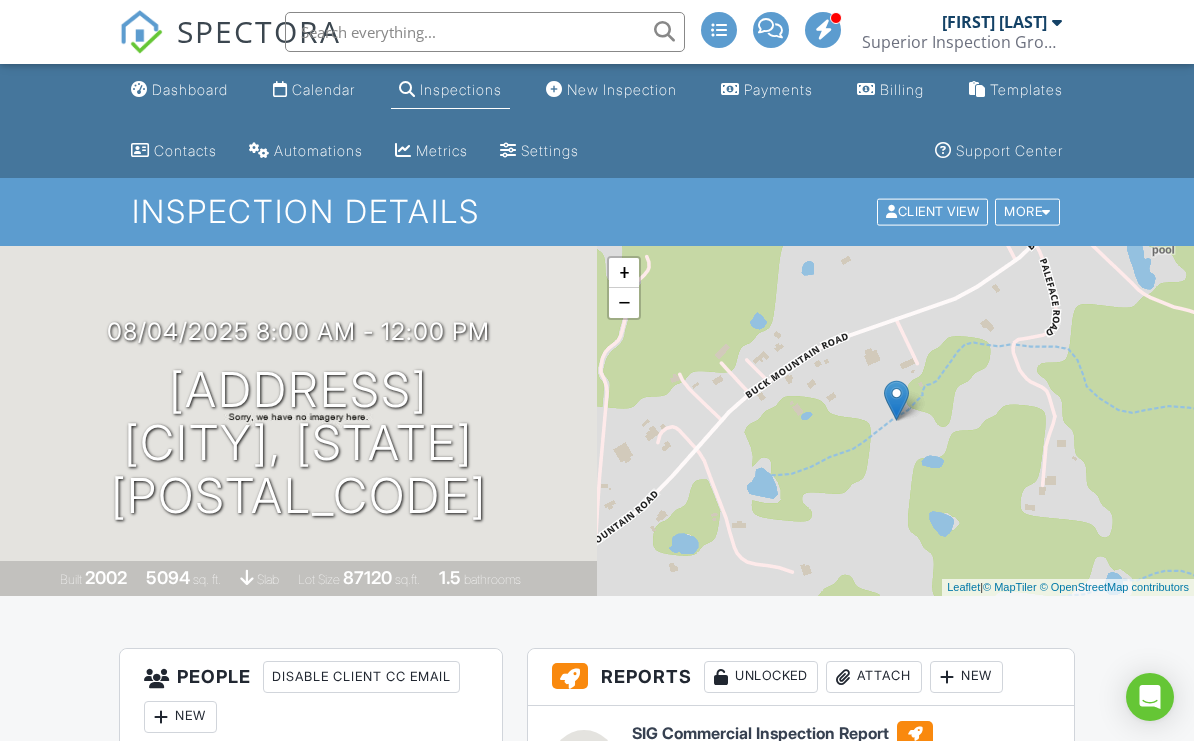 scroll, scrollTop: 182, scrollLeft: 0, axis: vertical 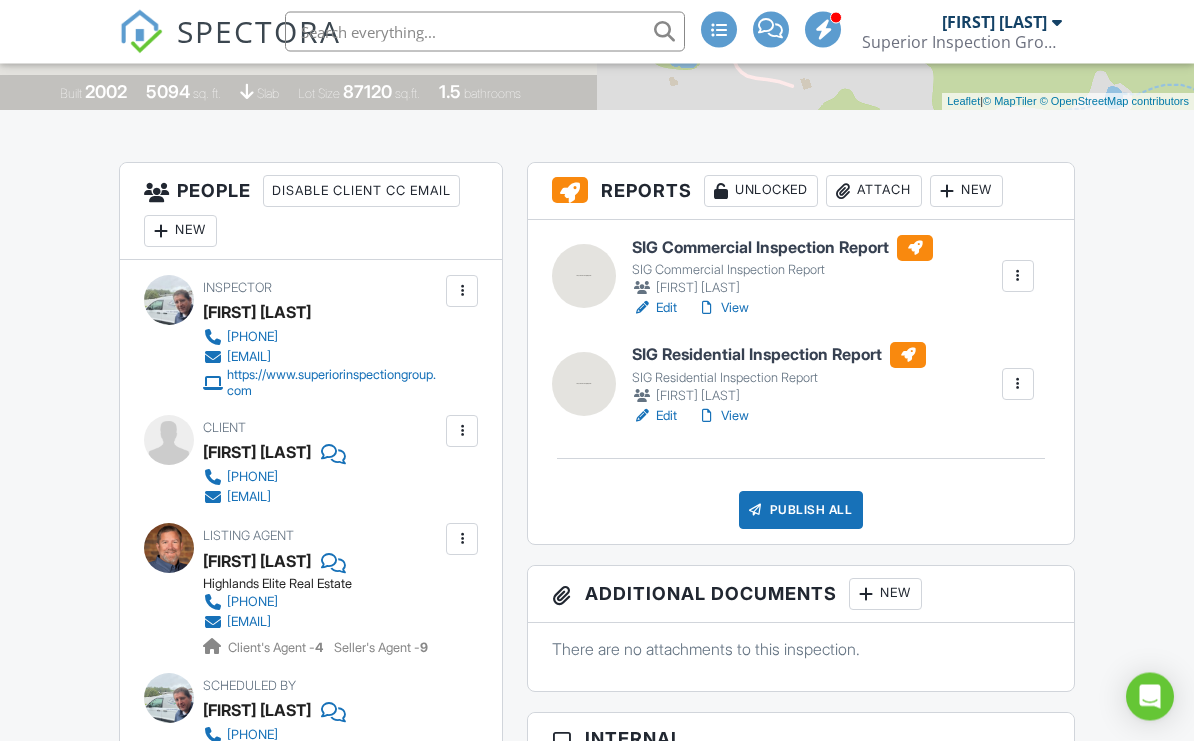 click on "Edit" at bounding box center (654, 309) 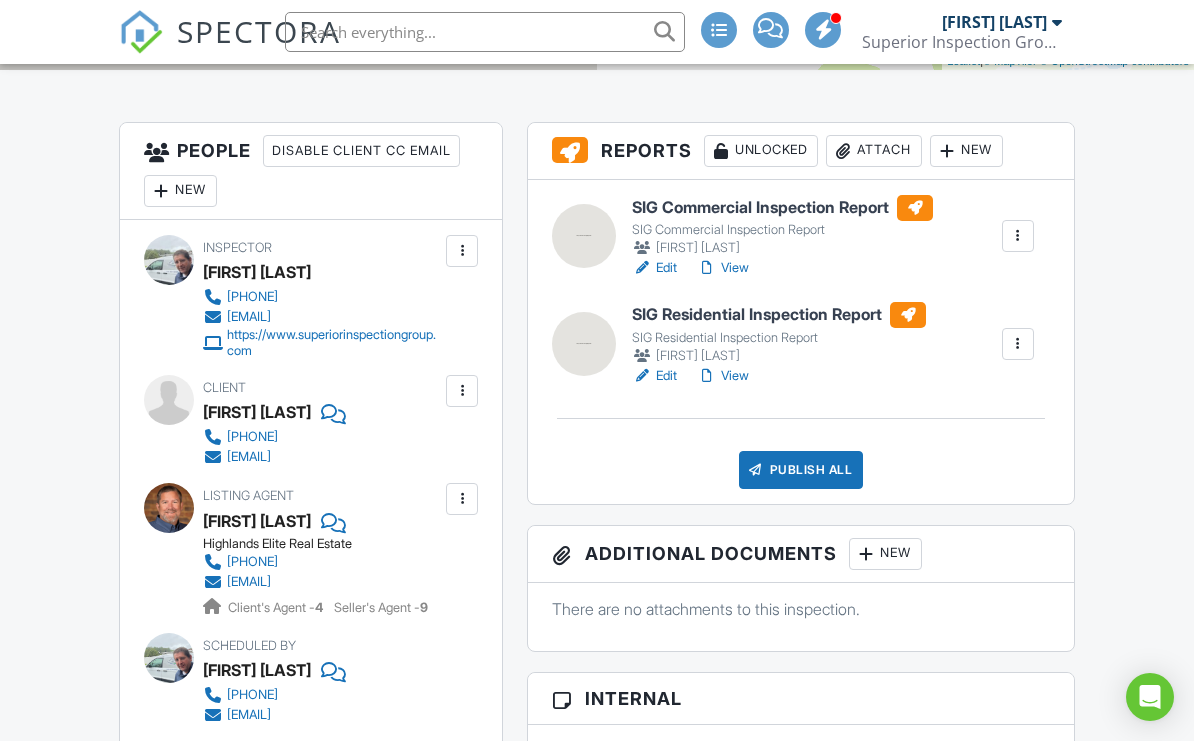 click on "Edit" at bounding box center [654, 376] 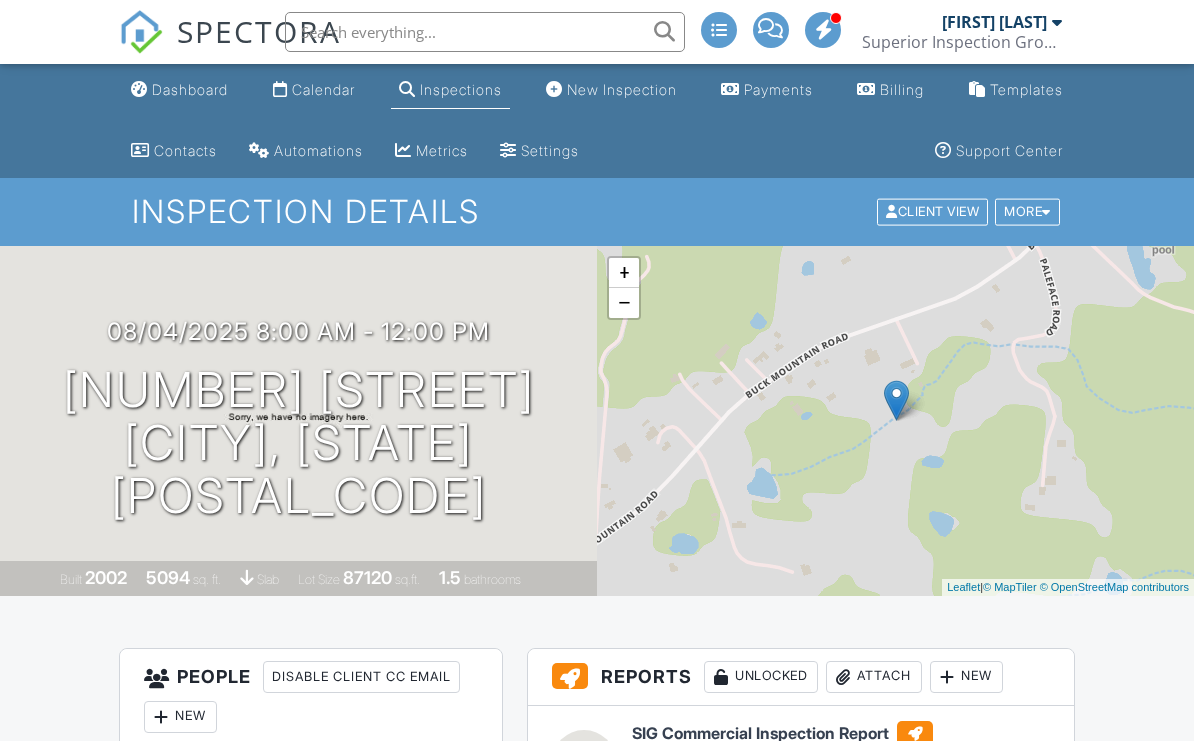 scroll, scrollTop: 0, scrollLeft: 0, axis: both 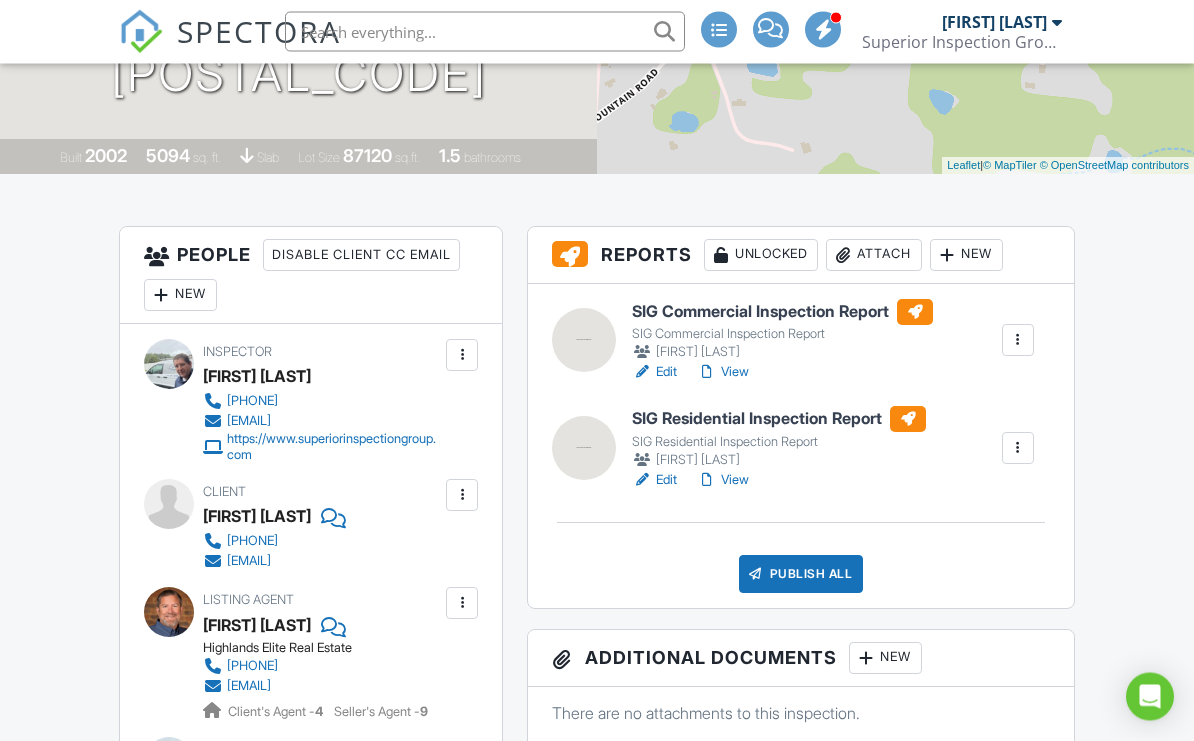 click on "View" at bounding box center (723, 373) 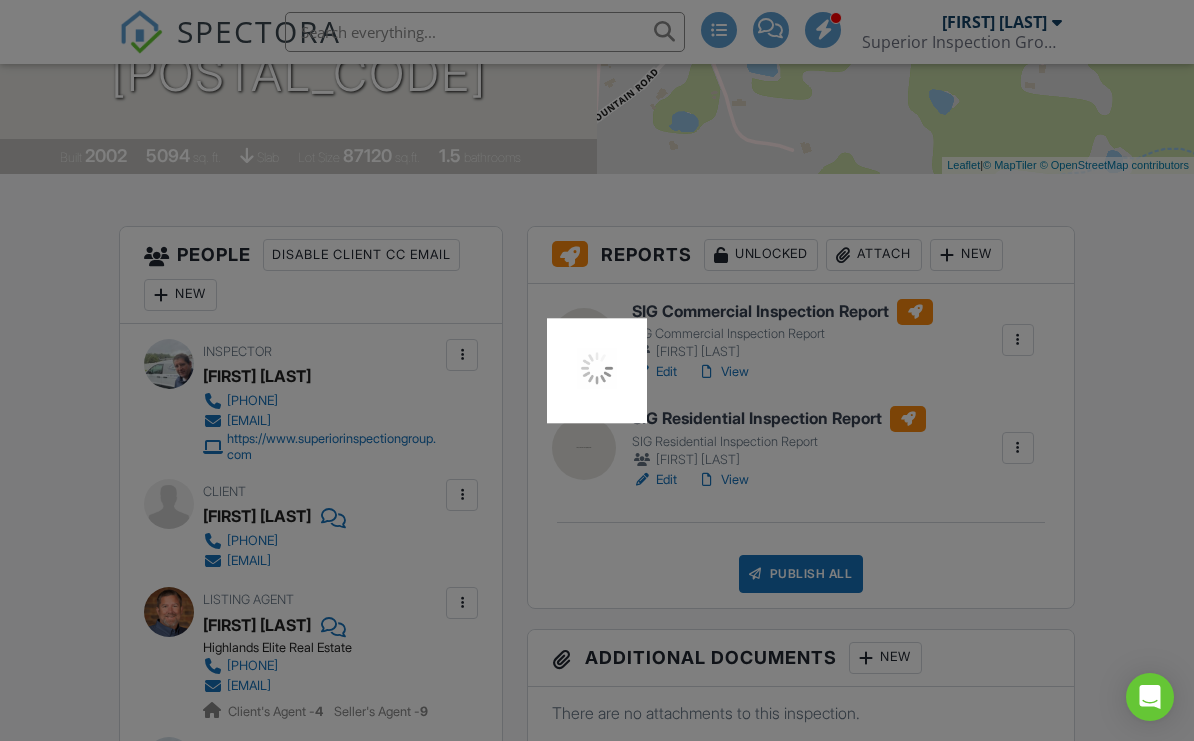 scroll, scrollTop: 462, scrollLeft: 0, axis: vertical 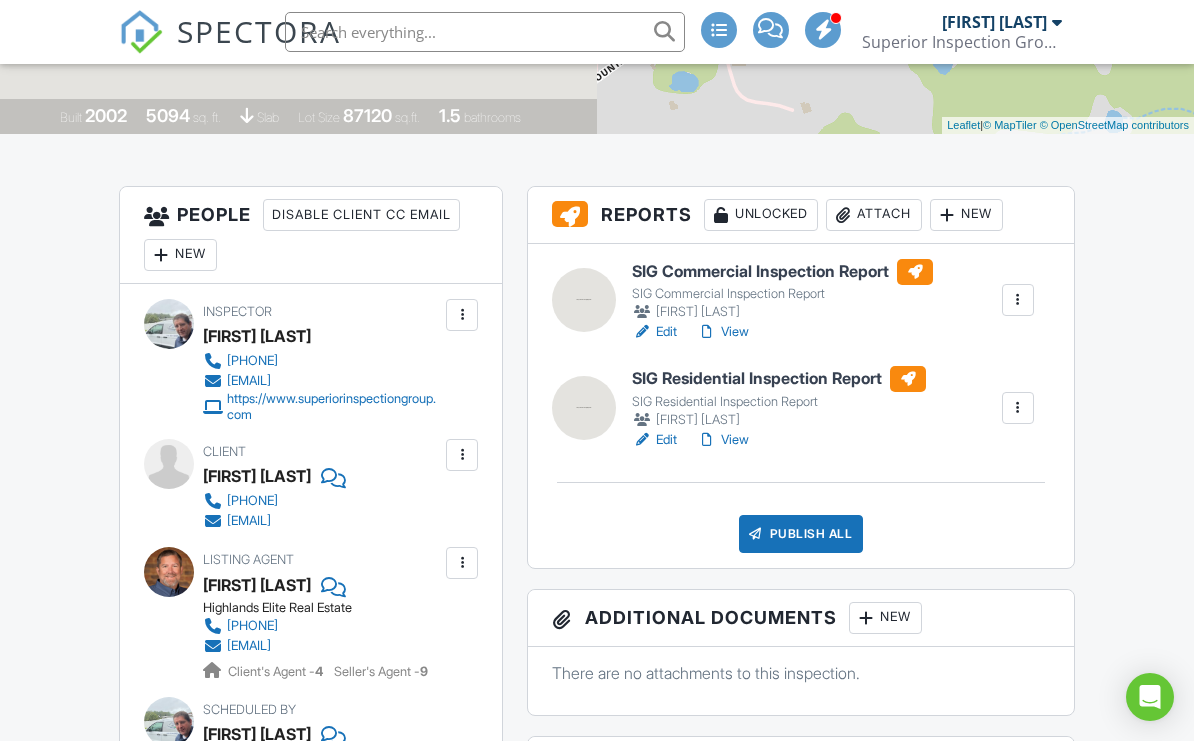 click at bounding box center (1018, 300) 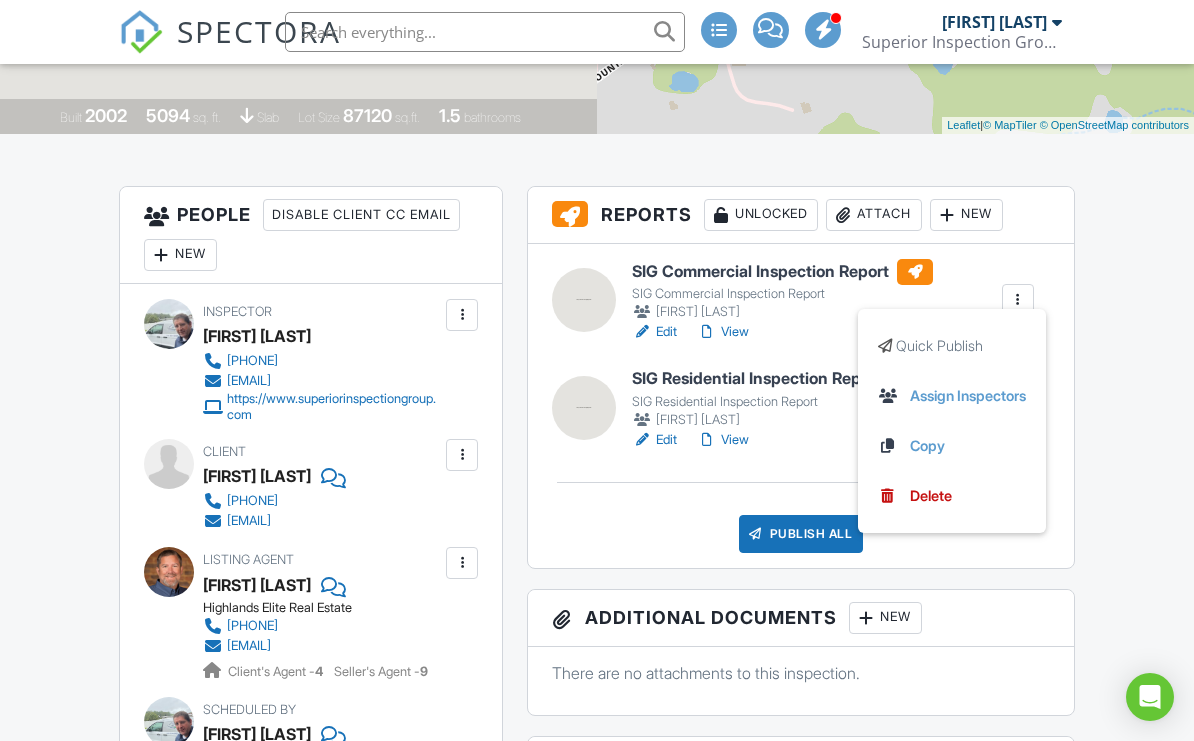 click on "Delete" at bounding box center (952, 496) 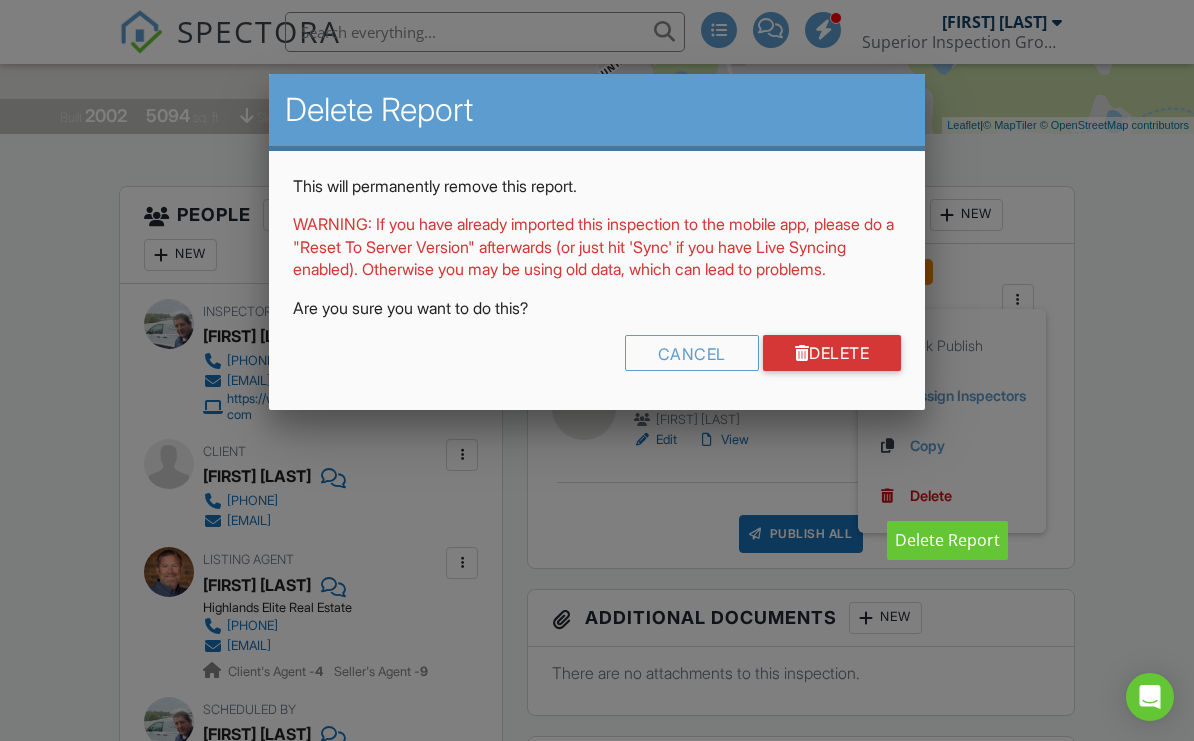 click on "Delete" at bounding box center (832, 353) 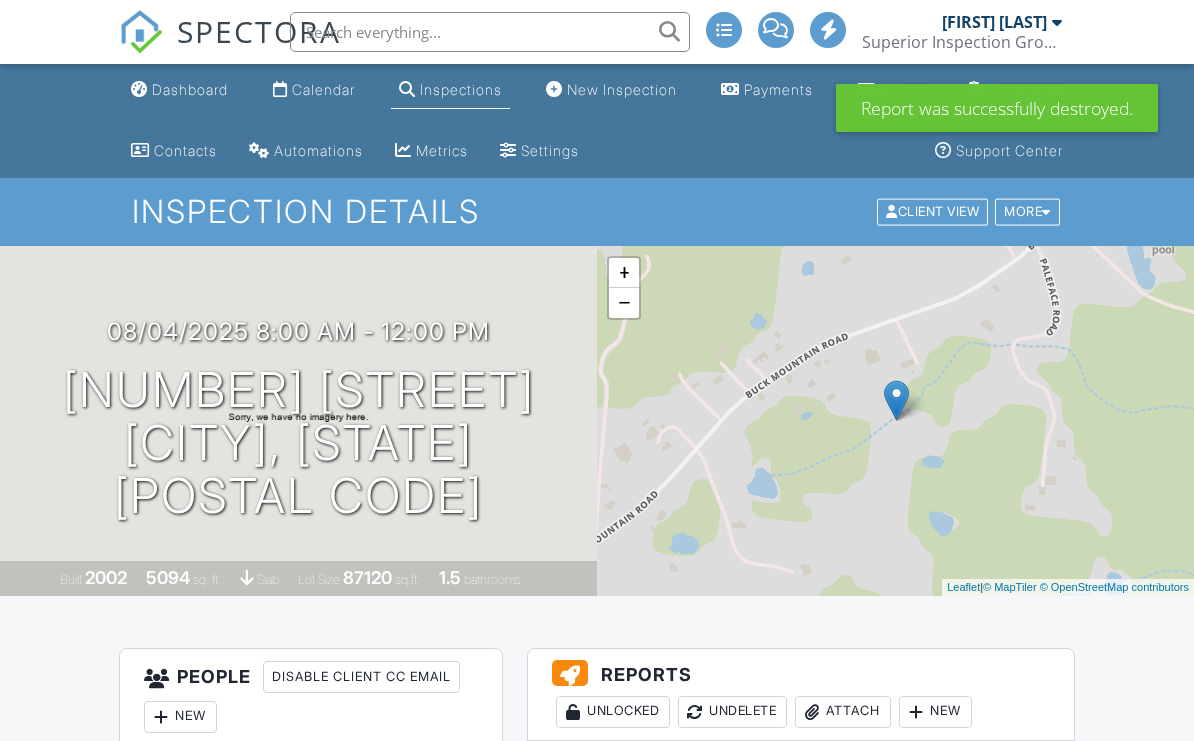 scroll, scrollTop: 0, scrollLeft: 0, axis: both 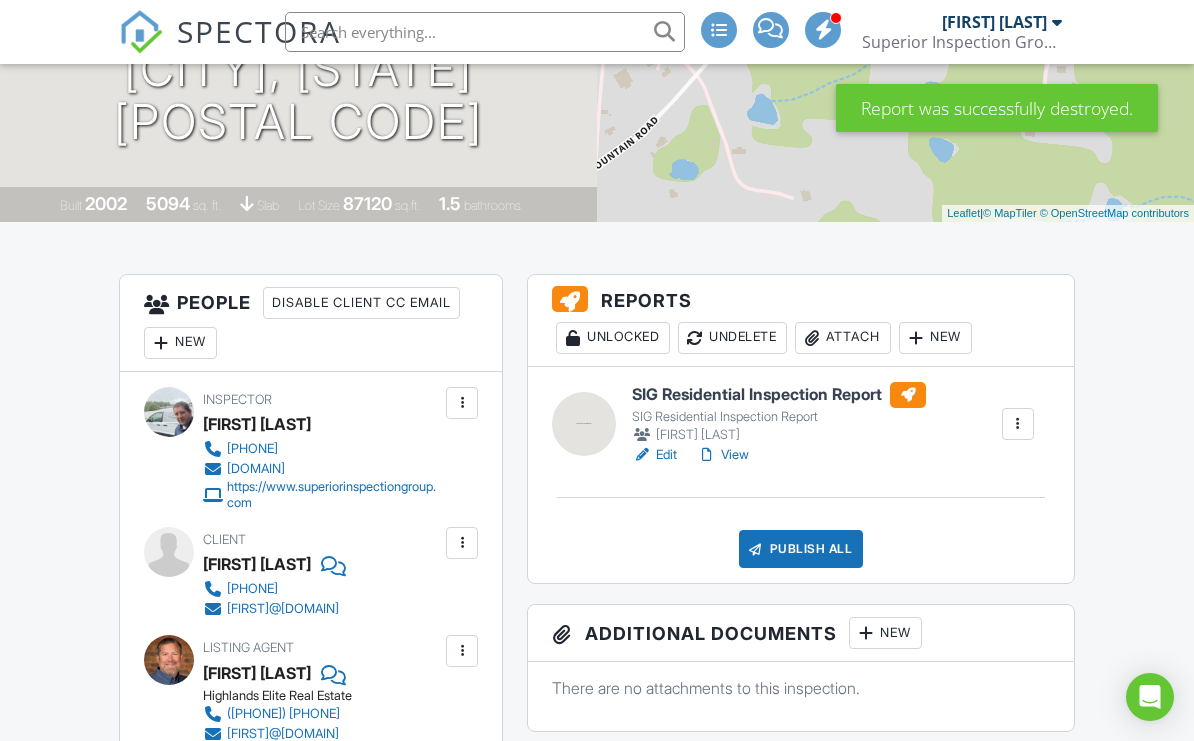 click at bounding box center [1018, 424] 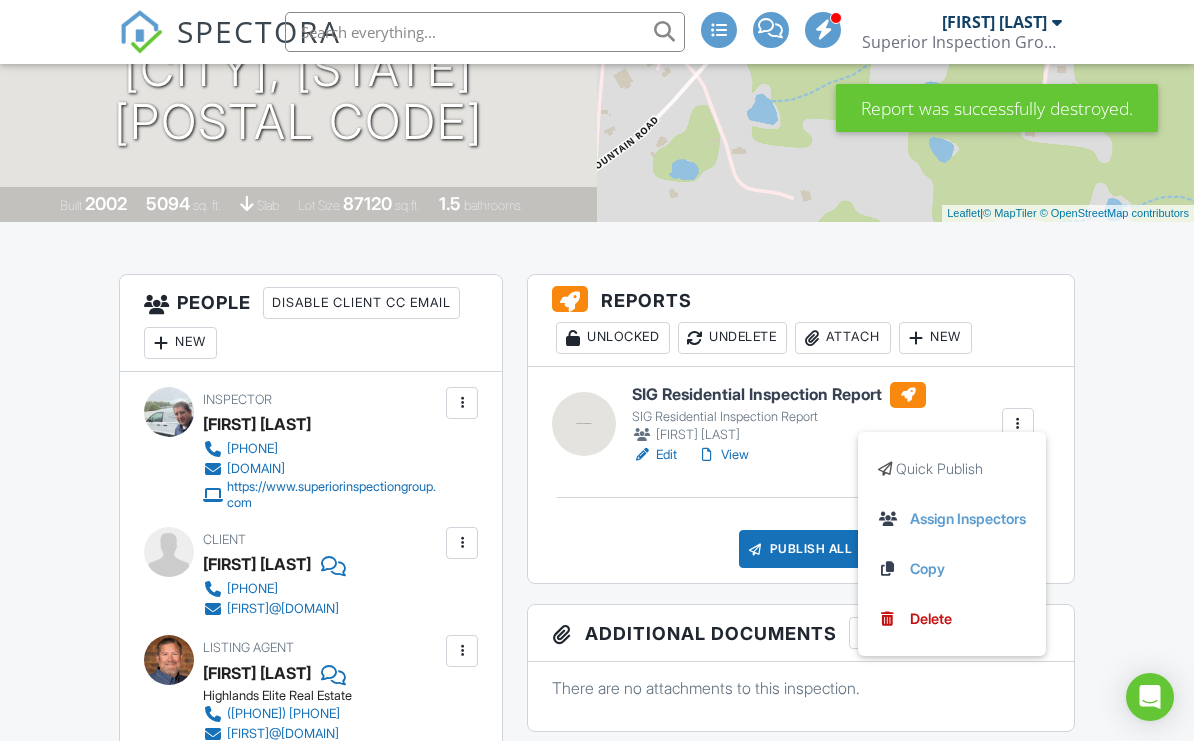 click on "View" at bounding box center [723, 455] 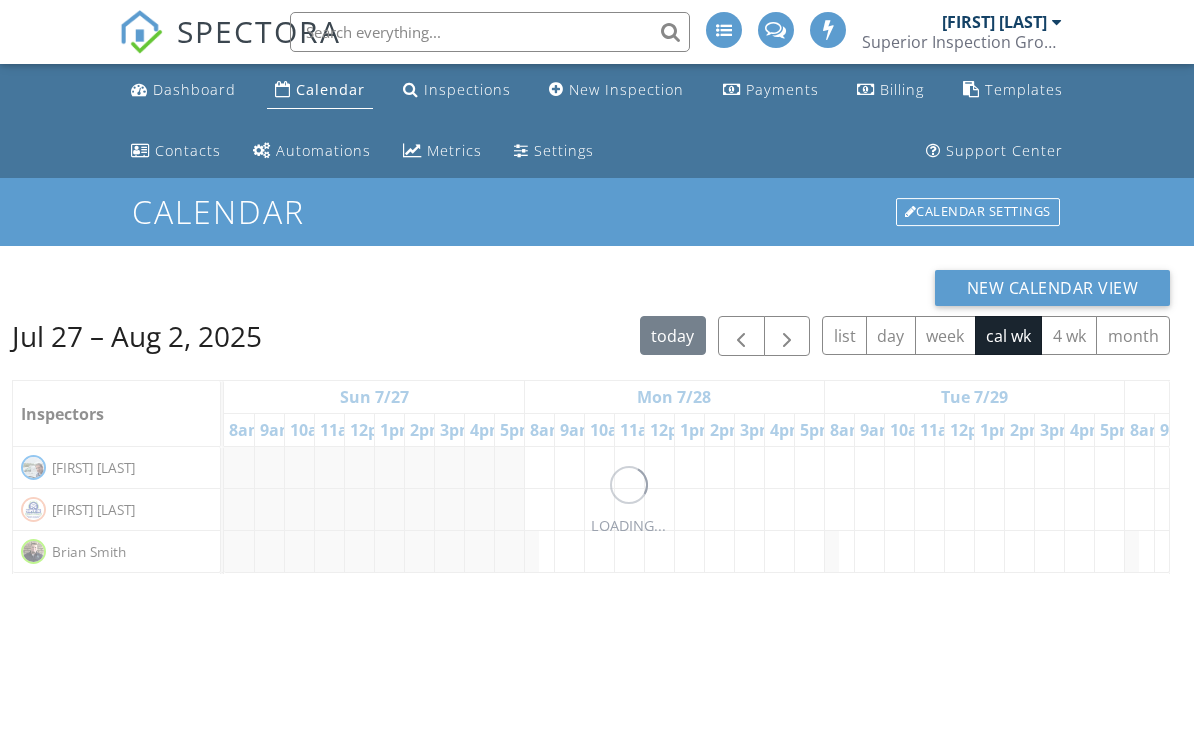 scroll, scrollTop: 0, scrollLeft: 0, axis: both 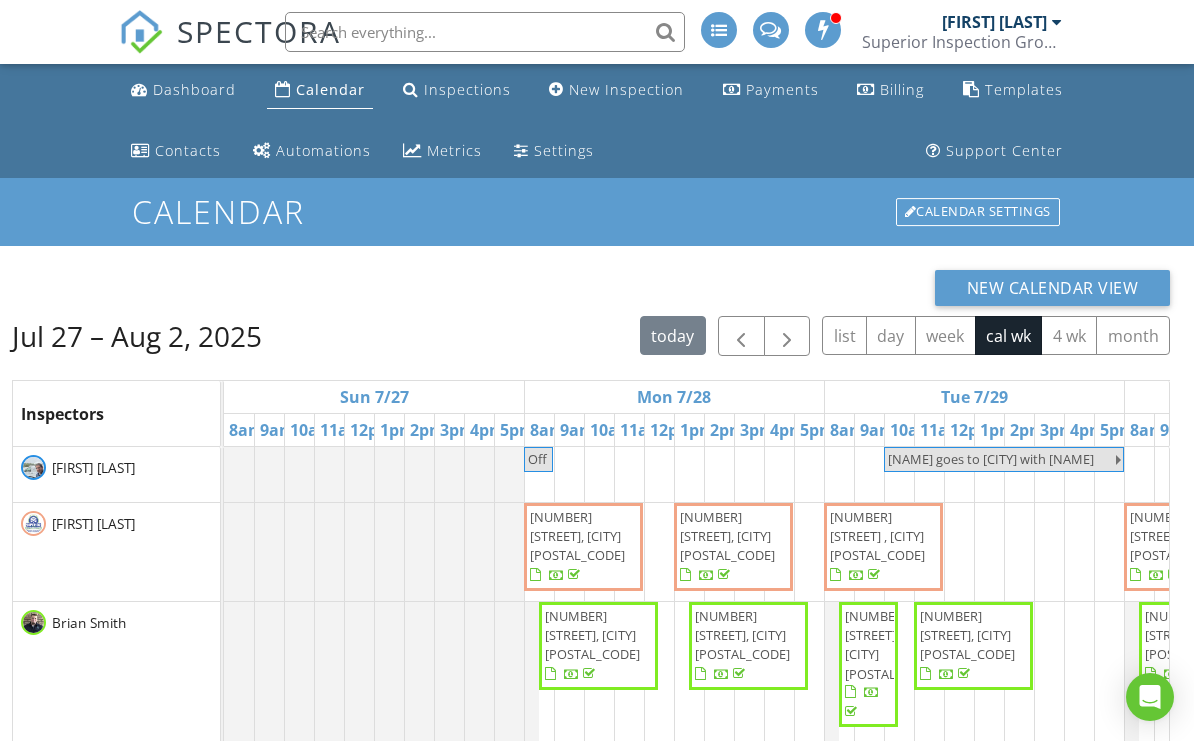click at bounding box center [787, 336] 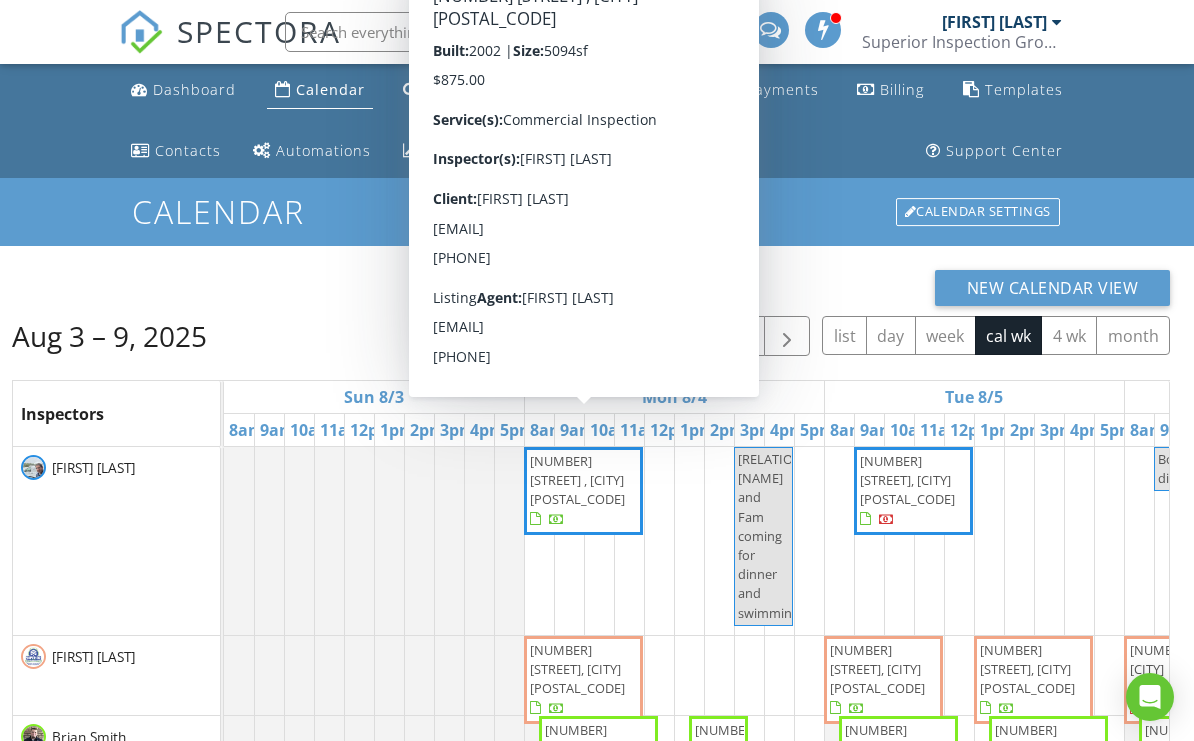 click on "[NUMBER] [STREET] , [CITY] [POSTAL_CODE]" at bounding box center (577, 480) 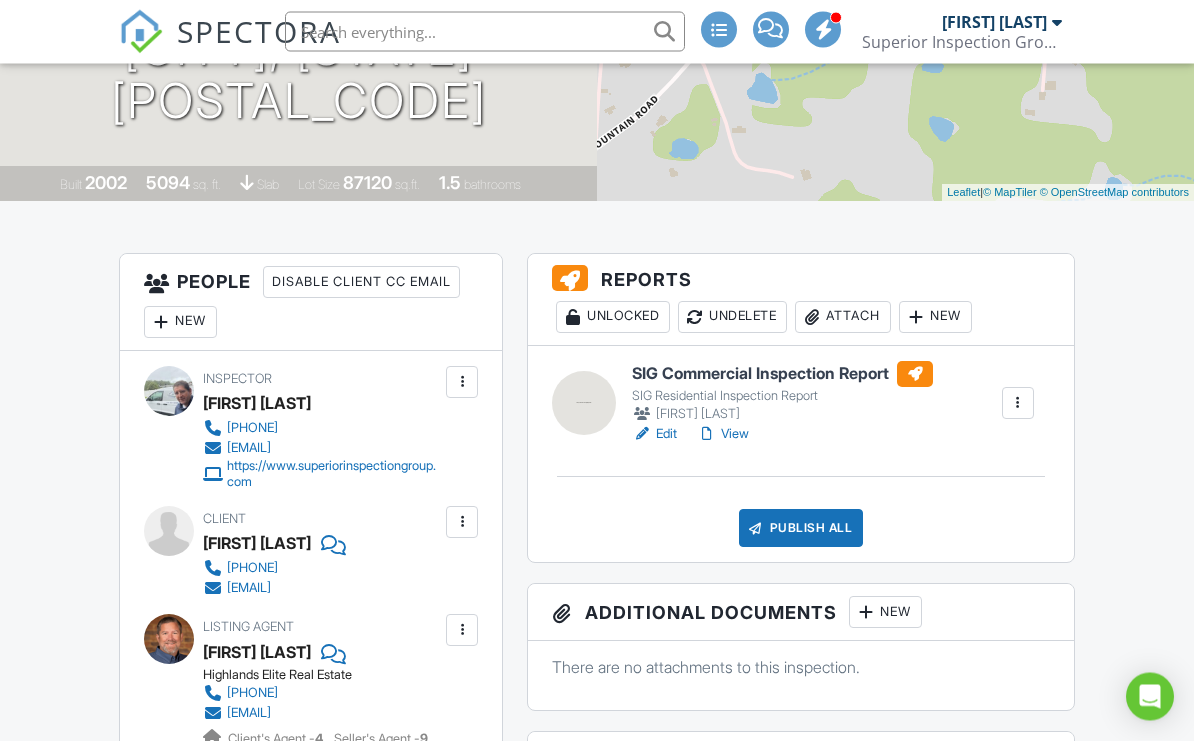 scroll, scrollTop: 0, scrollLeft: 0, axis: both 